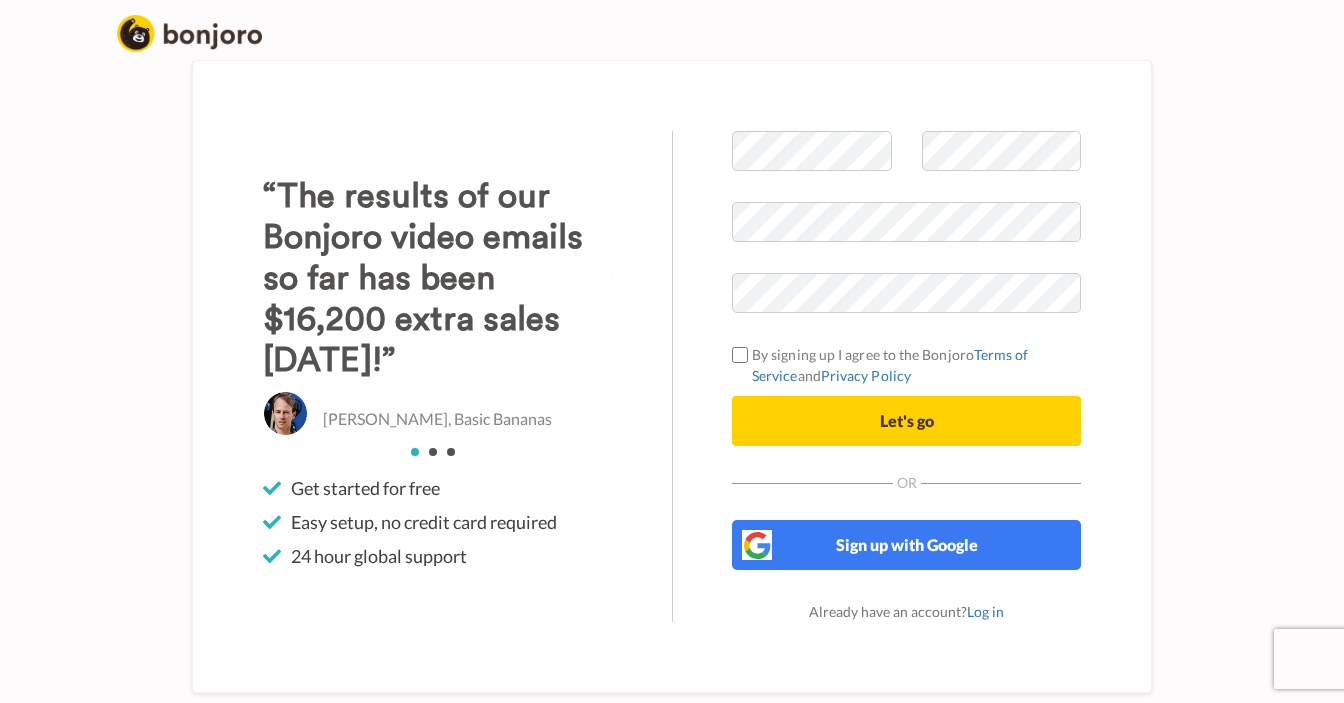 scroll, scrollTop: 0, scrollLeft: 0, axis: both 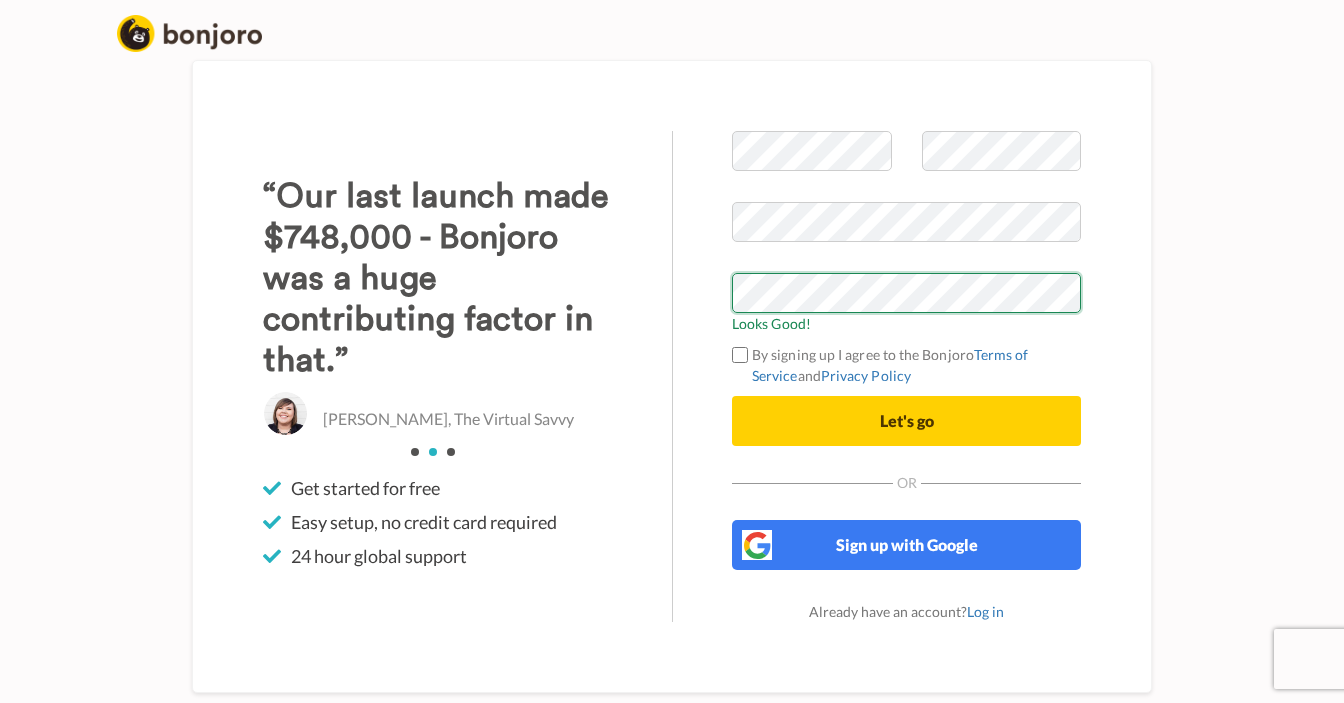 click on "Let's go" at bounding box center [906, 421] 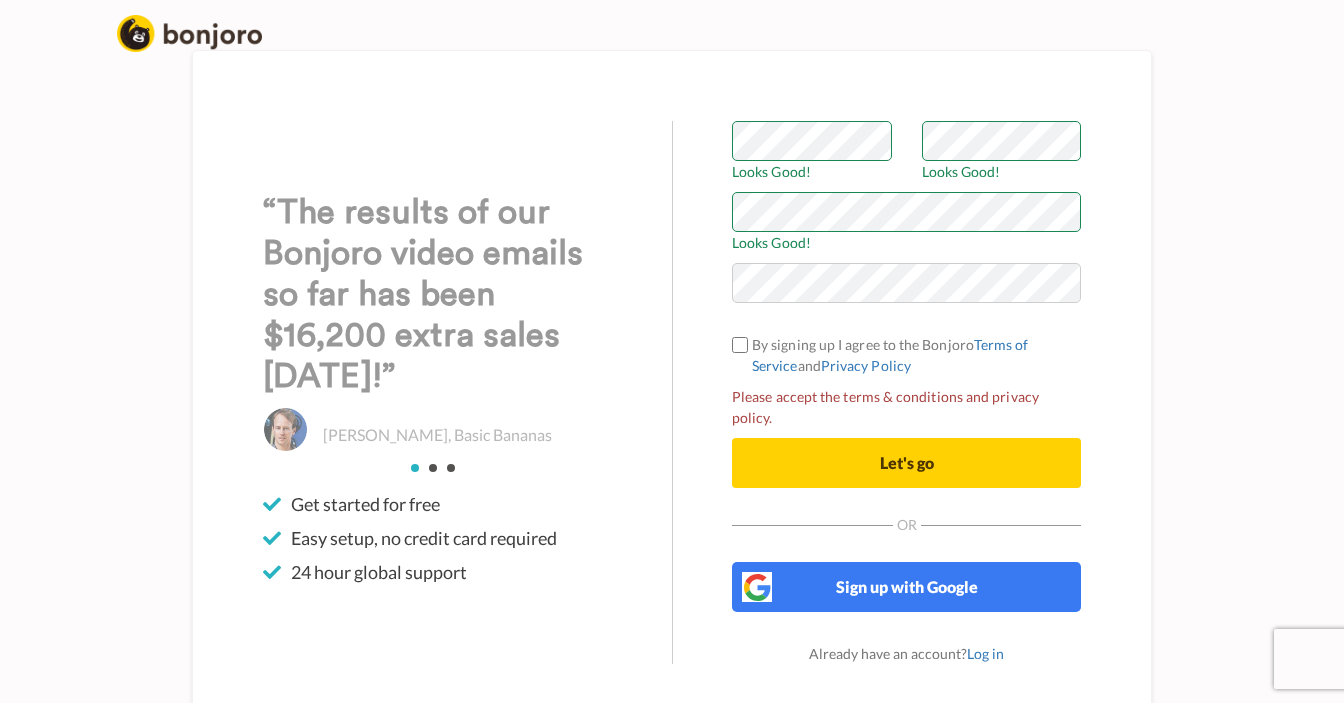 scroll, scrollTop: 0, scrollLeft: 0, axis: both 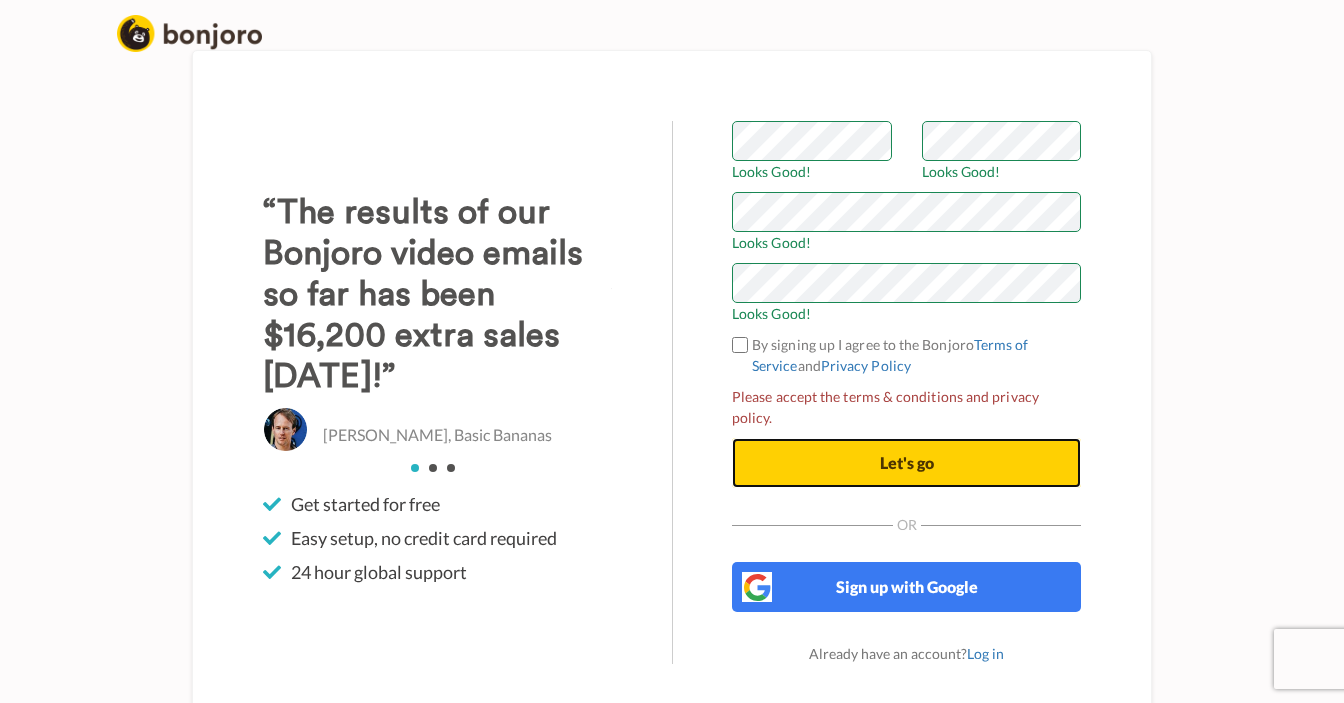 click on "Let's go" at bounding box center [906, 463] 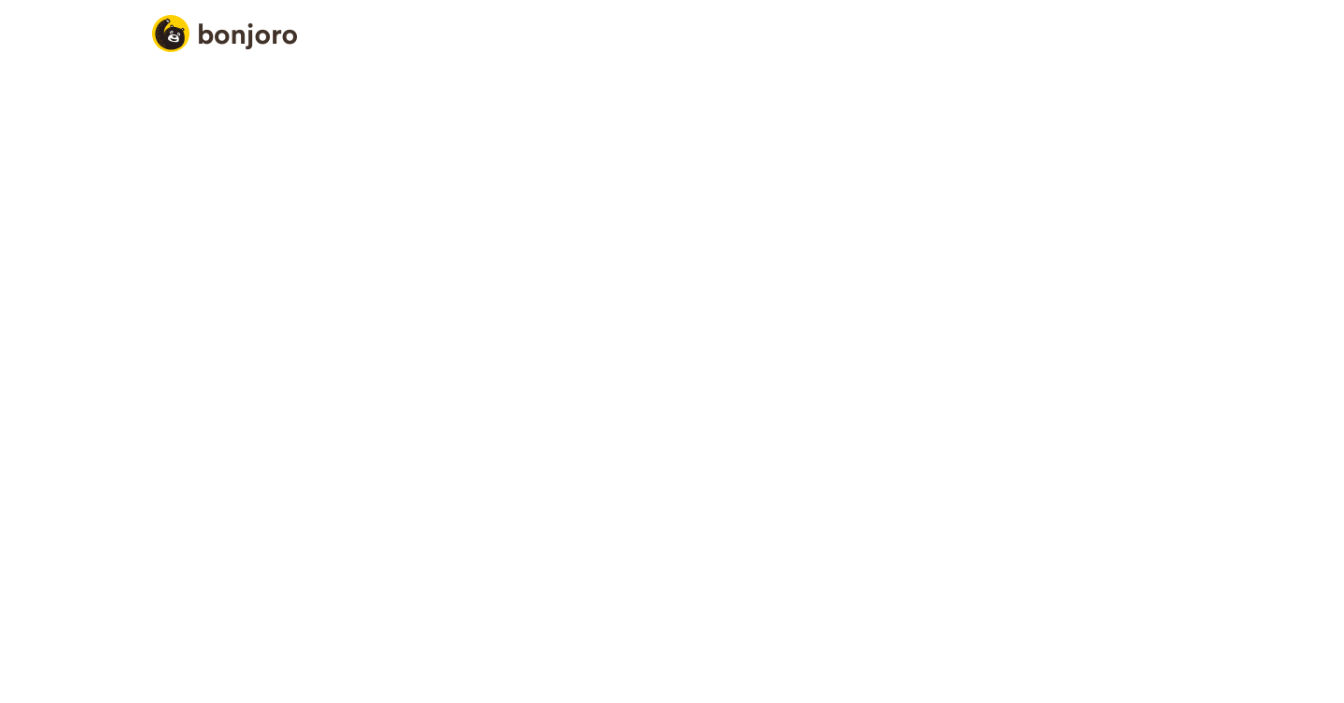 scroll, scrollTop: 0, scrollLeft: 0, axis: both 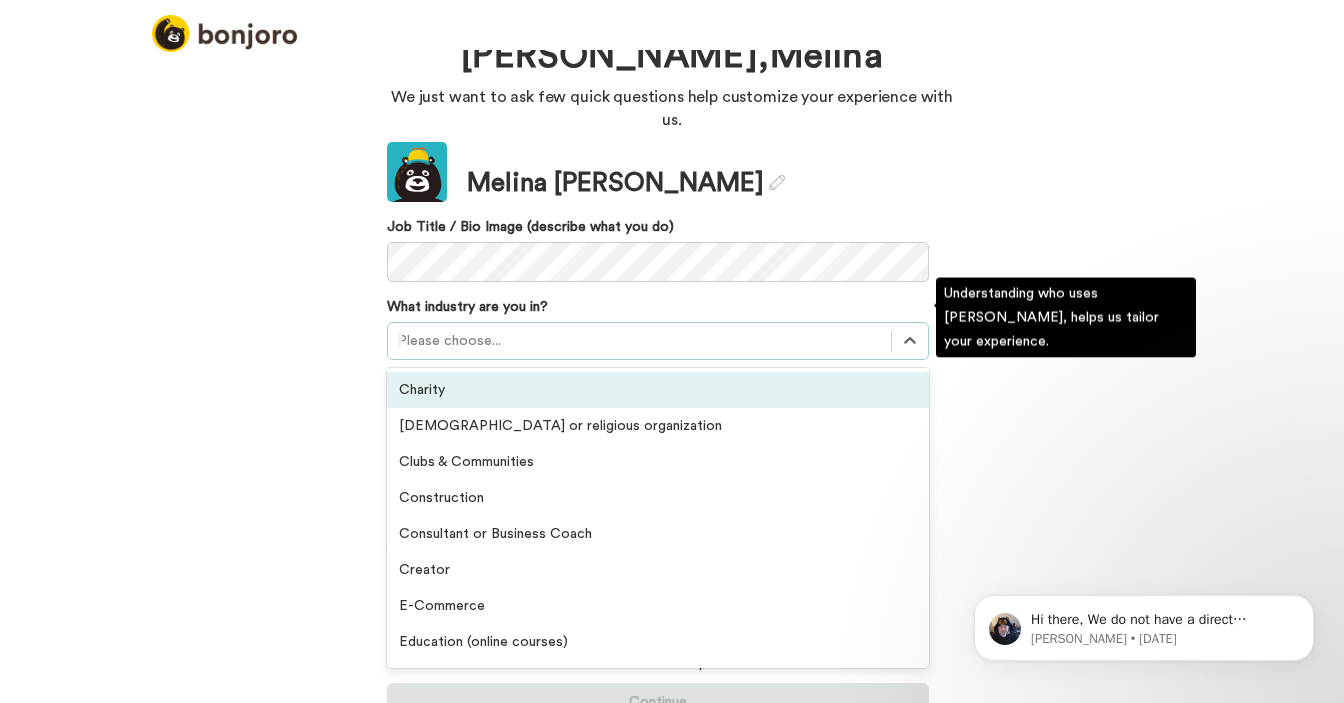 click on "Please choose..." at bounding box center (658, 341) 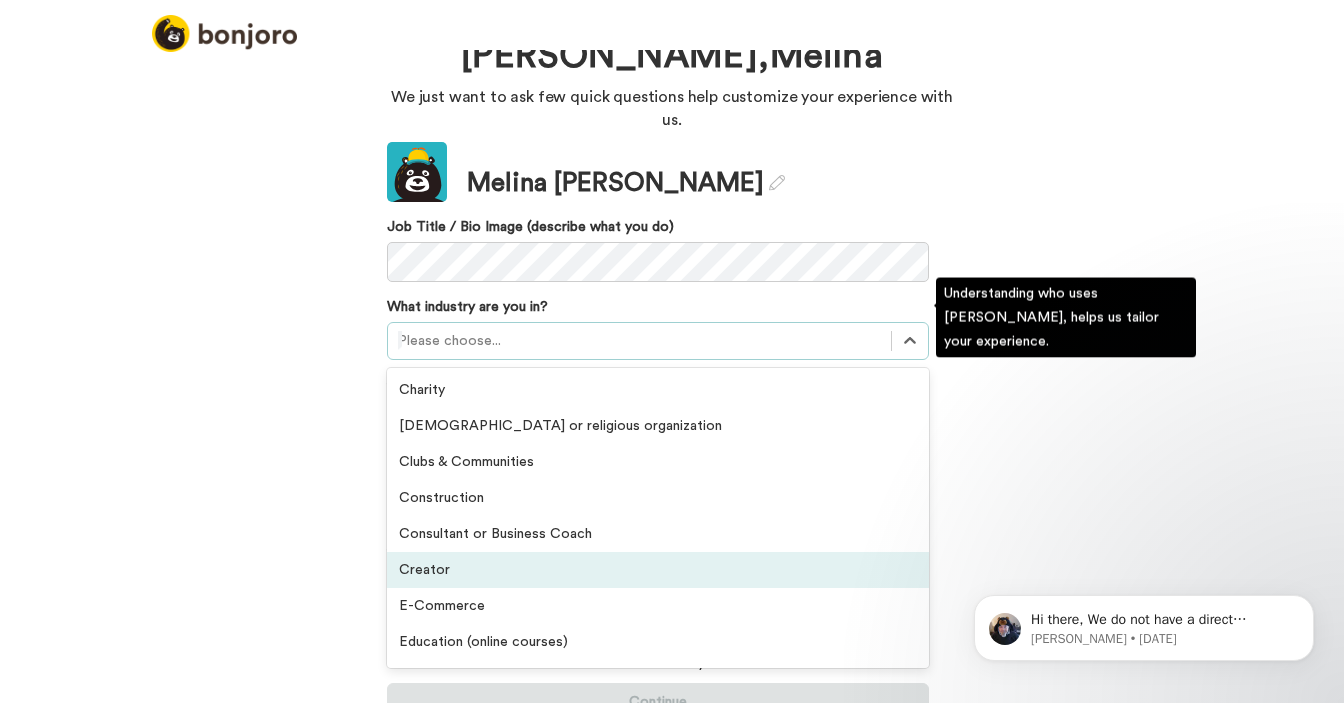 scroll, scrollTop: 48, scrollLeft: 0, axis: vertical 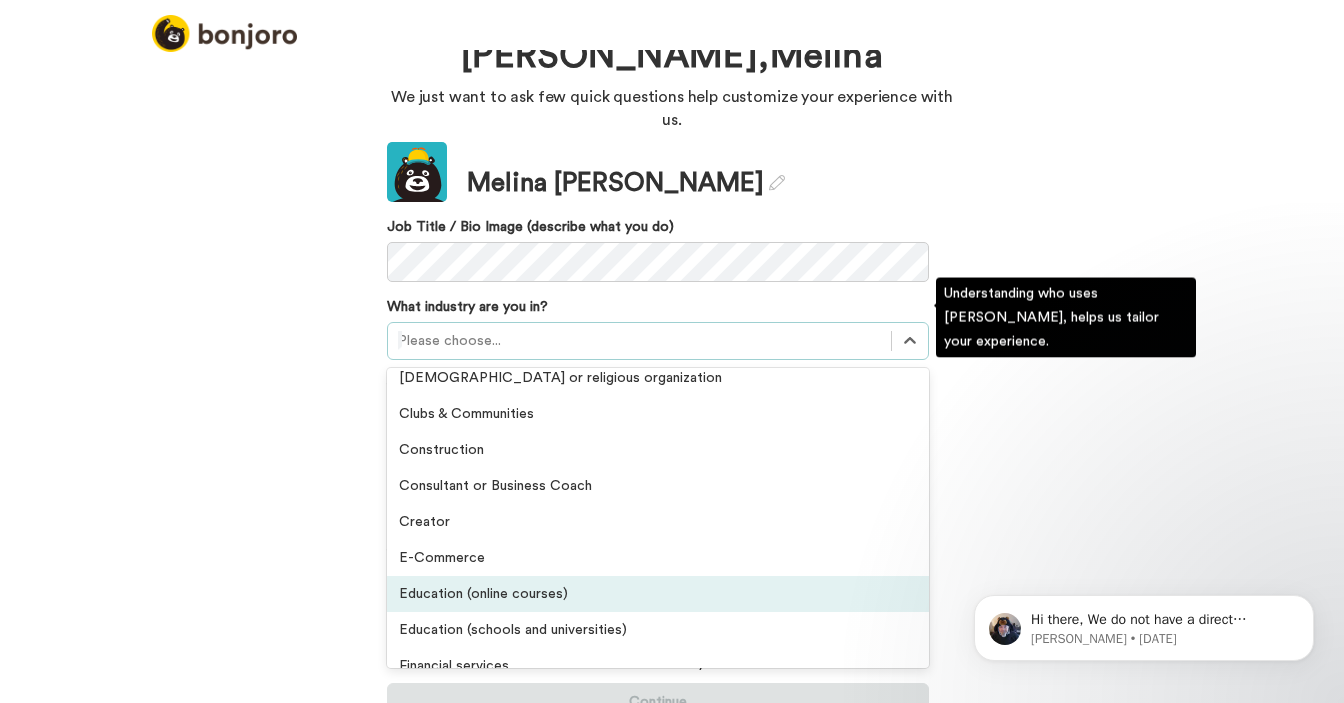 click on "Education (online courses)" at bounding box center (658, 594) 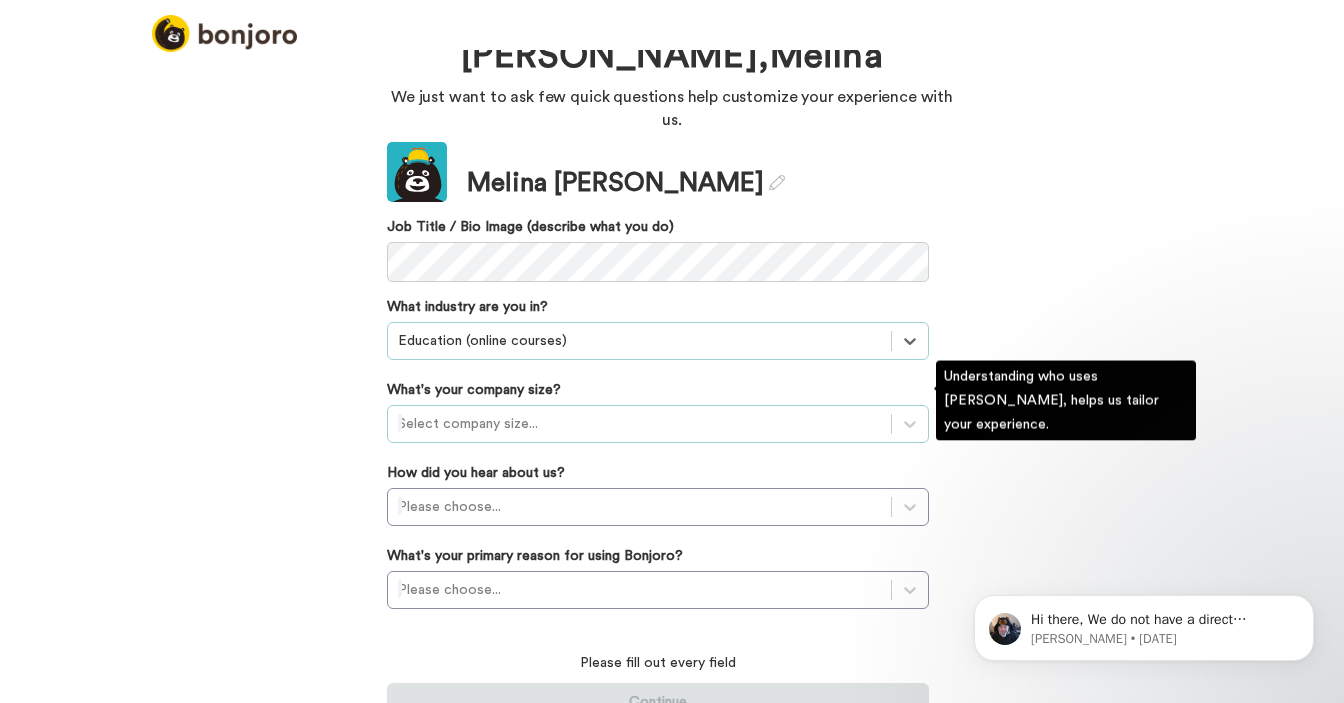 click at bounding box center (639, 424) 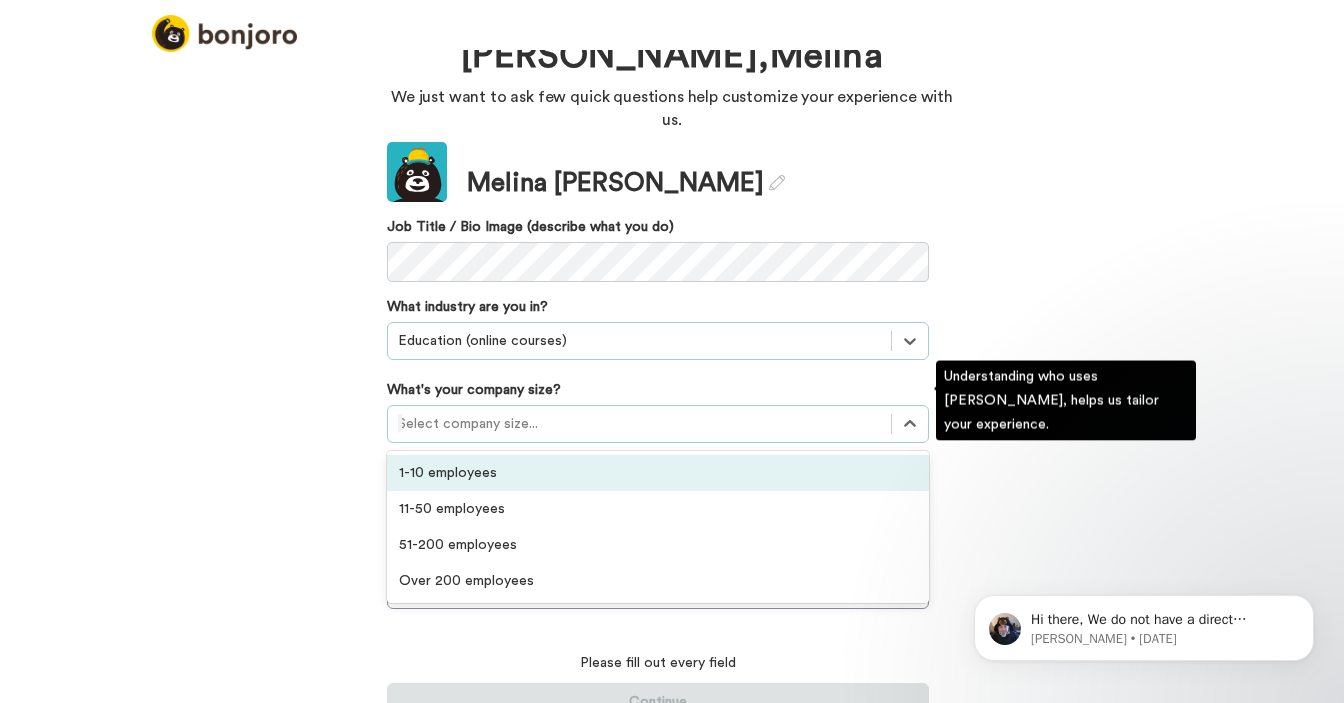 click on "1-10 employees" at bounding box center [658, 473] 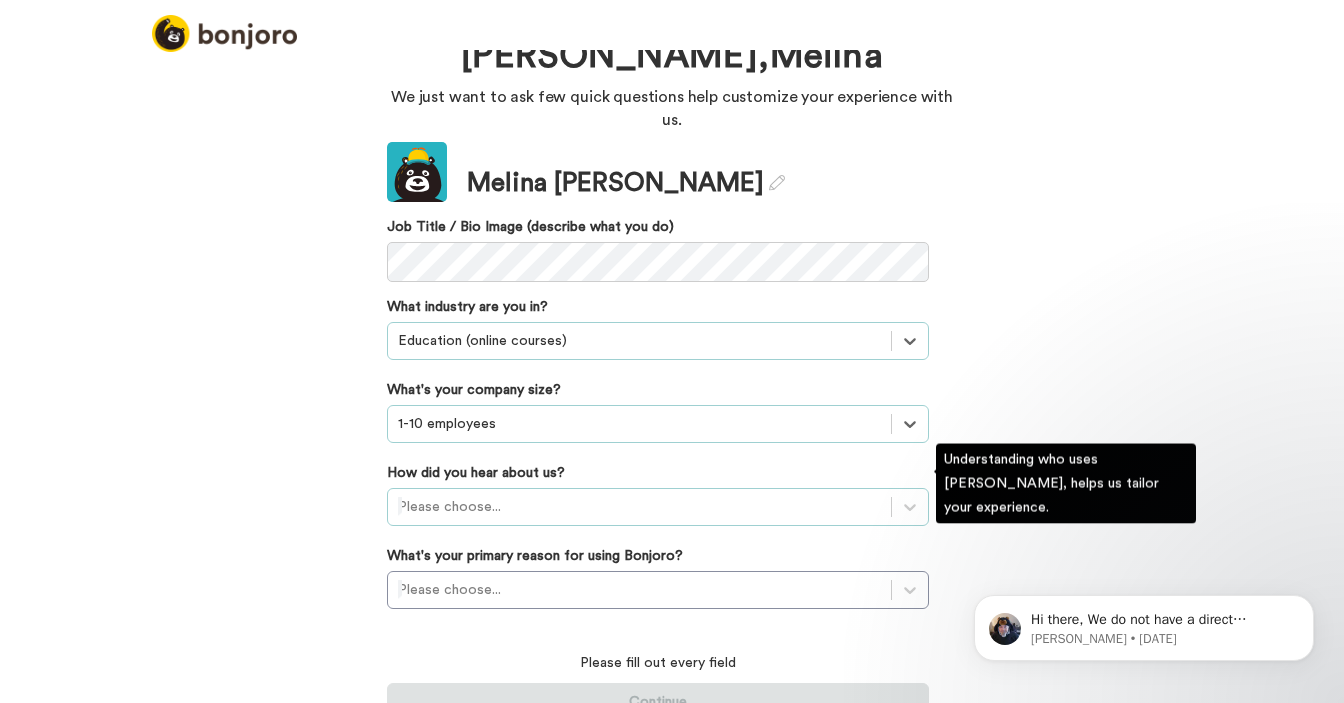 scroll, scrollTop: 181, scrollLeft: 0, axis: vertical 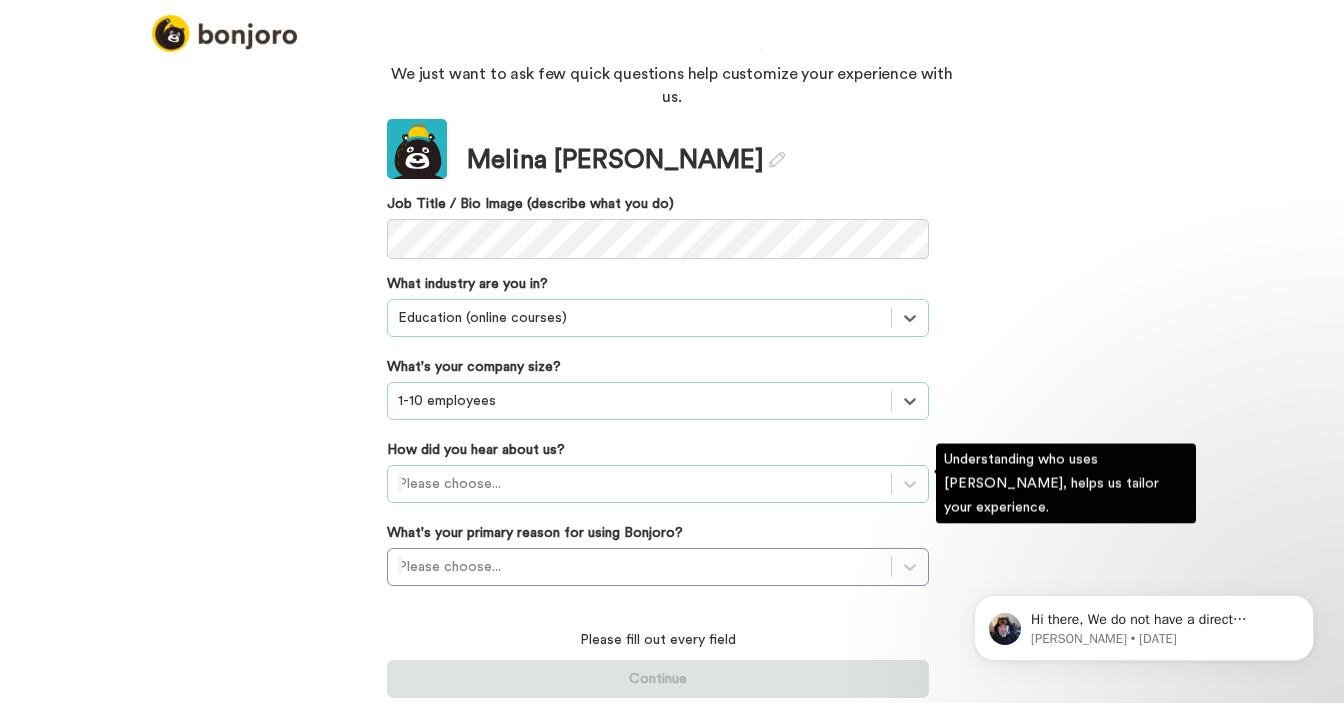 click on "Please choose..." at bounding box center [658, 484] 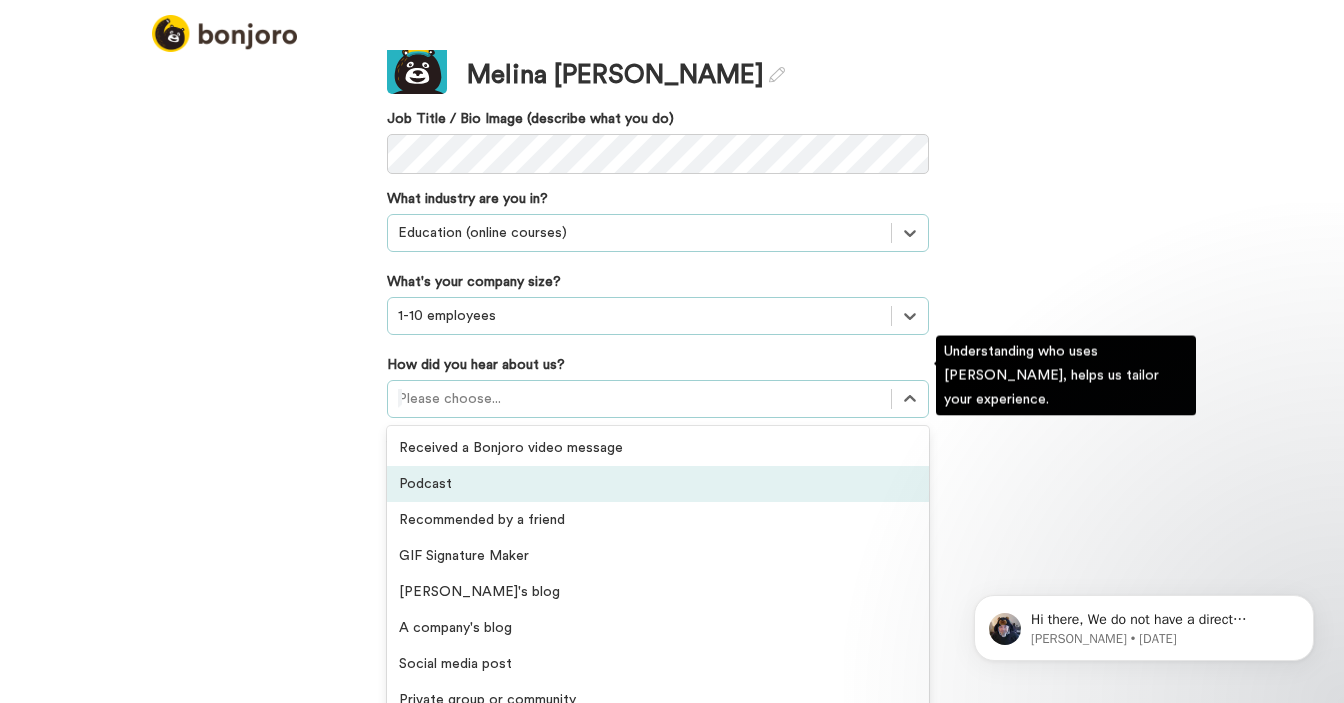 click on "Podcast" at bounding box center [658, 484] 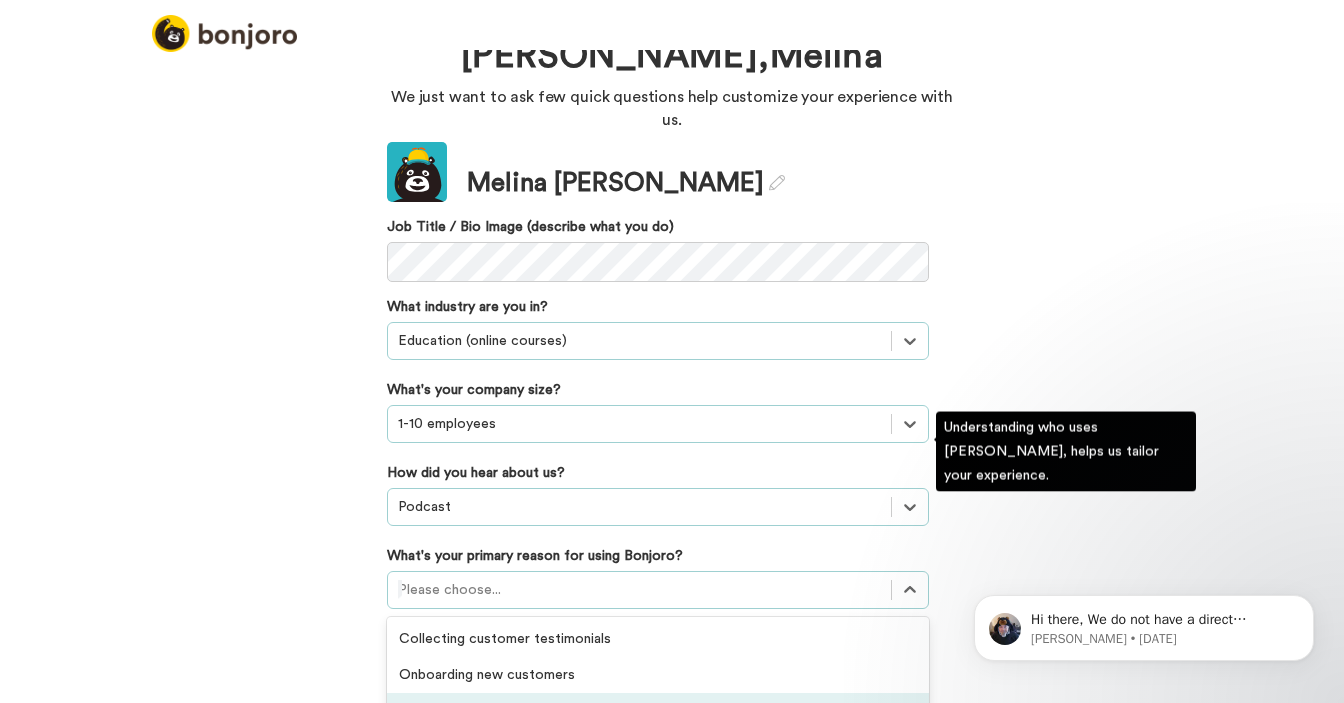 click on "option Converting leads focused, 3 of 6. 6 results available. Use Up and Down to choose options, press Enter to select the currently focused option, press Escape to exit the menu, press Tab to select the option and exit the menu. Please choose... Collecting customer testimonials Onboarding new customers Converting leads Thanking customers or donors Retaining existing customers Activating customers" at bounding box center (658, 590) 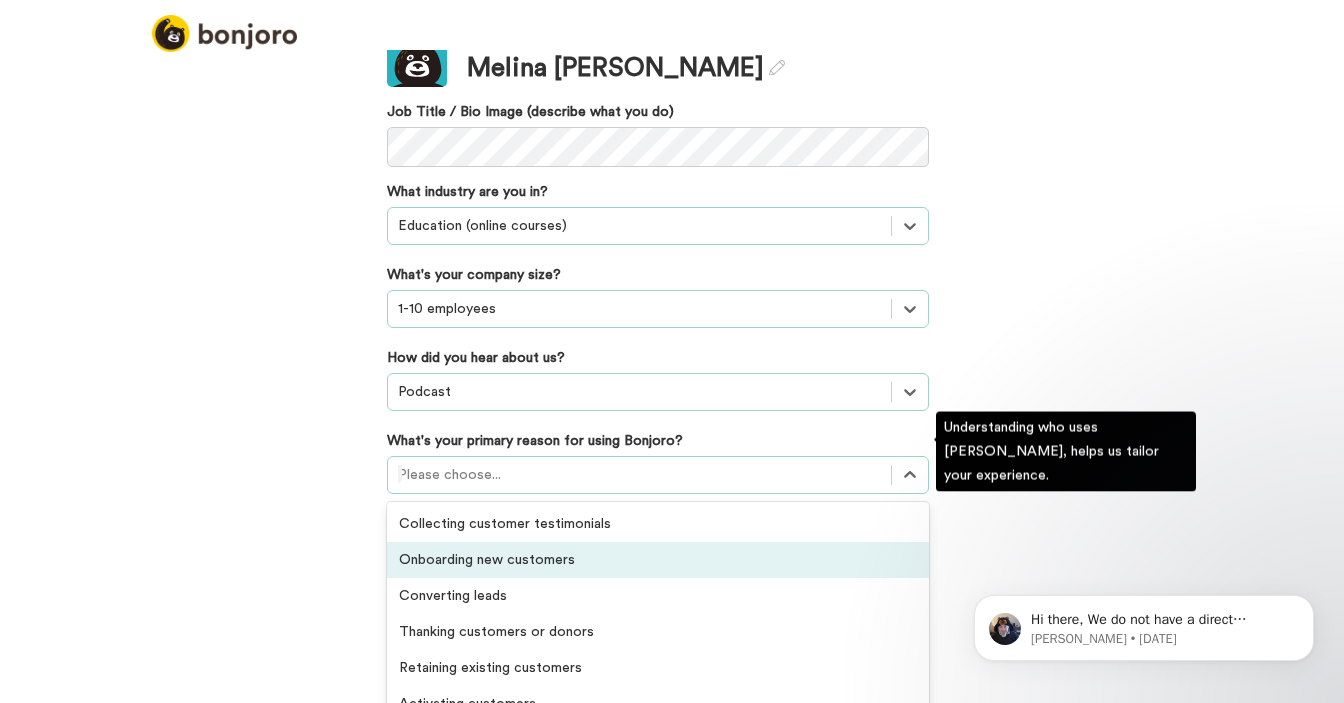 click on "Onboarding new customers" at bounding box center [658, 560] 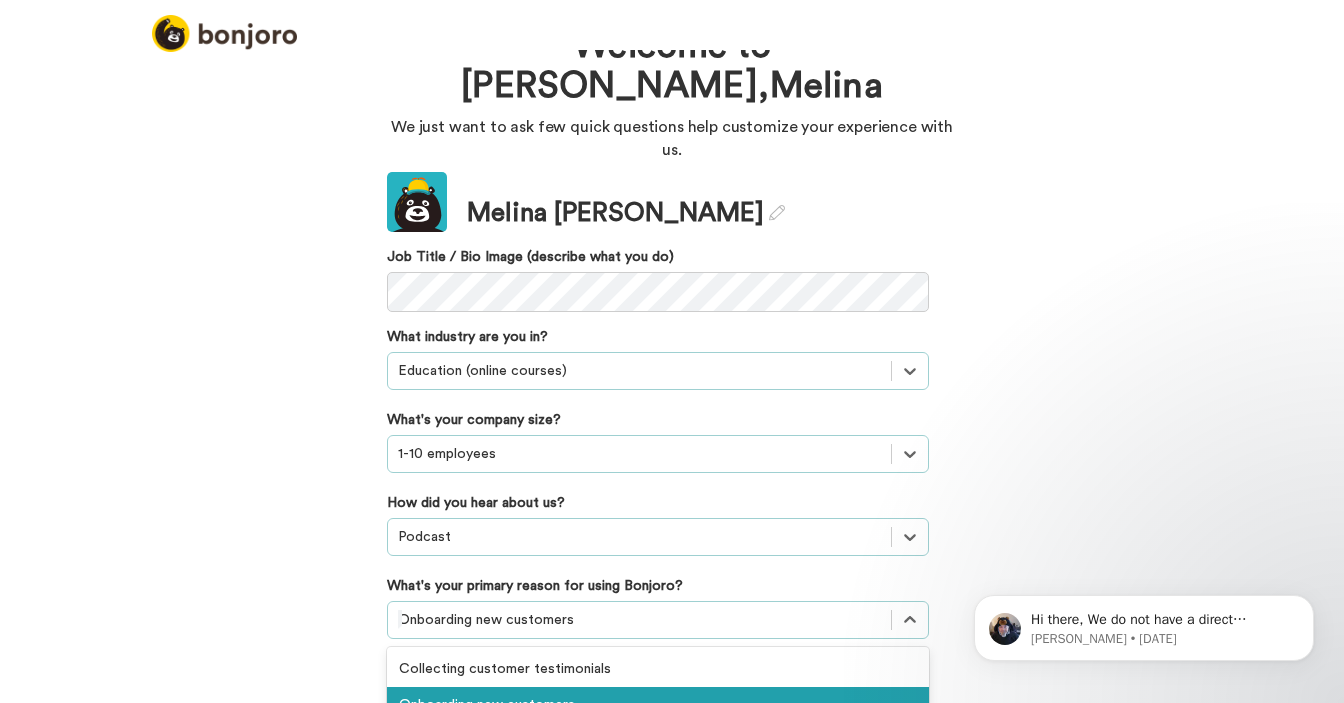 click on "option Onboarding new customers, selected. option Thanking customers or donors focused, 4 of 6. 6 results available. Use Up and Down to choose options, press Enter to select the currently focused option, press Escape to exit the menu, press Tab to select the option and exit the menu. Onboarding new customers Collecting customer testimonials Onboarding new customers Converting leads Thanking customers or donors Retaining existing customers Activating customers" at bounding box center (658, 620) 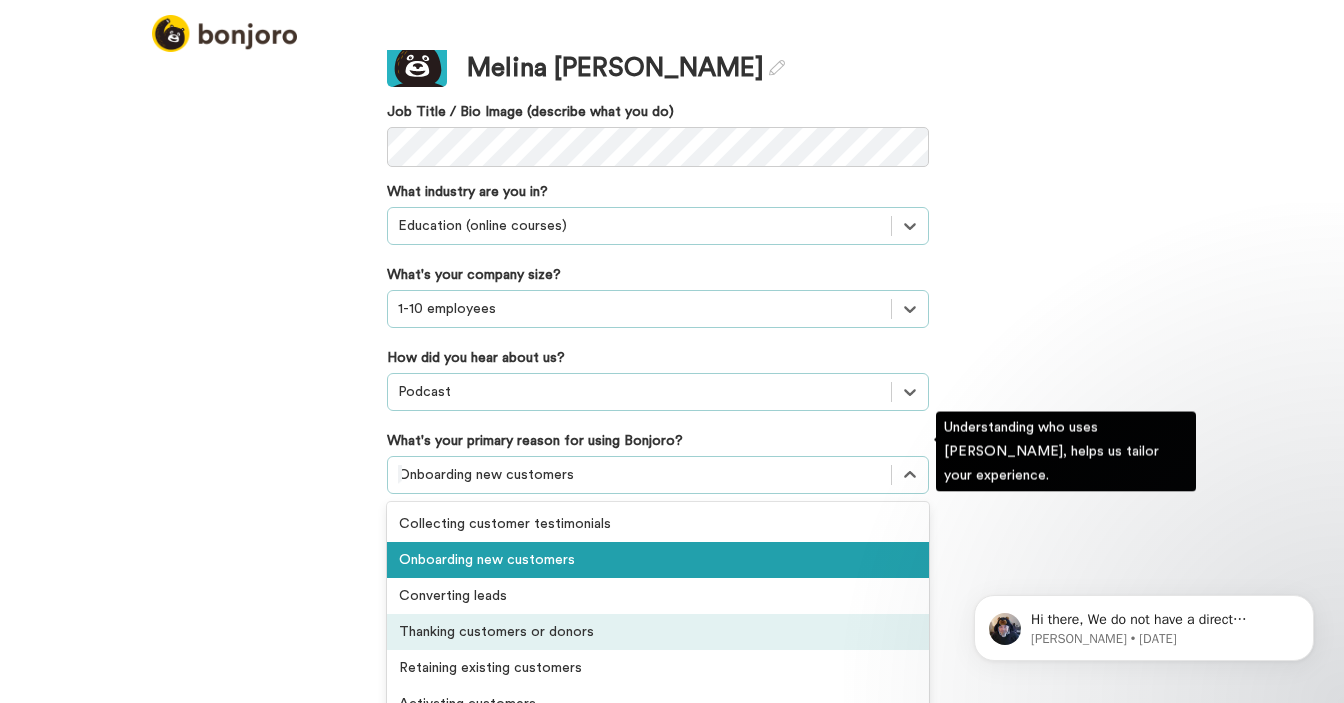 click on "Thanking customers or donors" at bounding box center [658, 632] 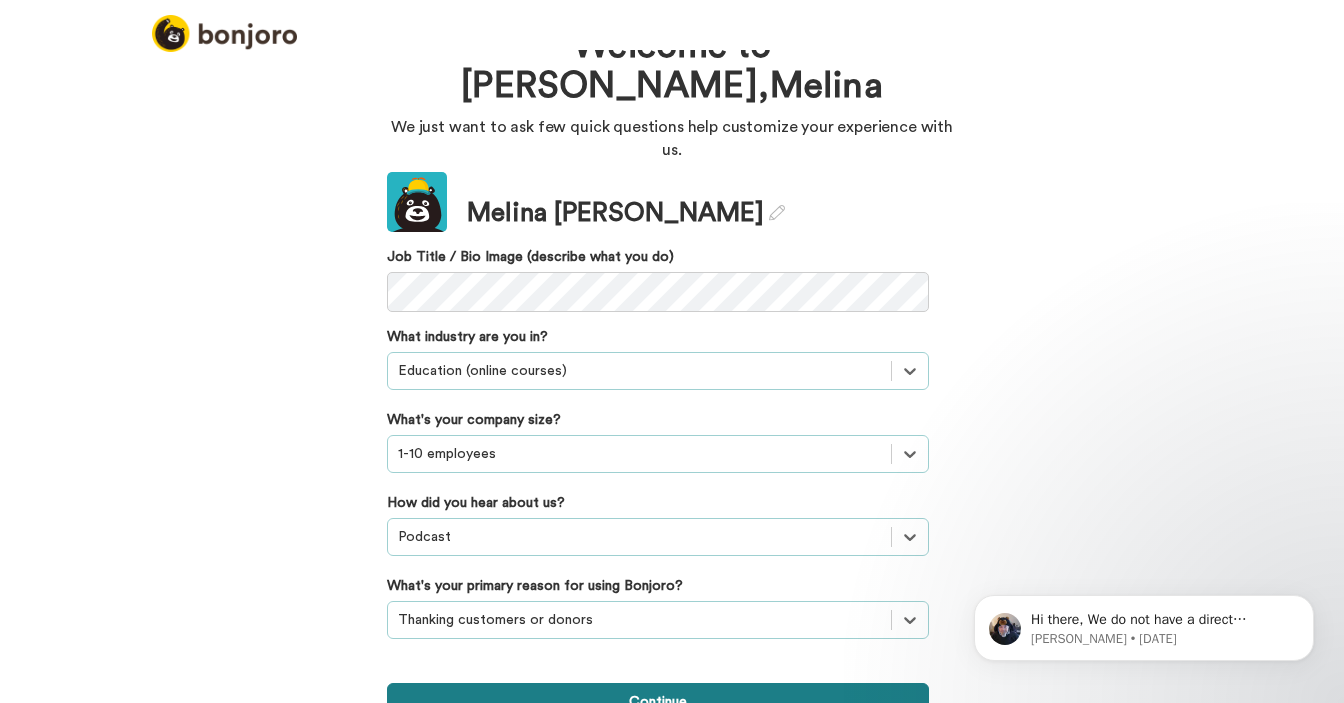 click on "Continue" at bounding box center [658, 702] 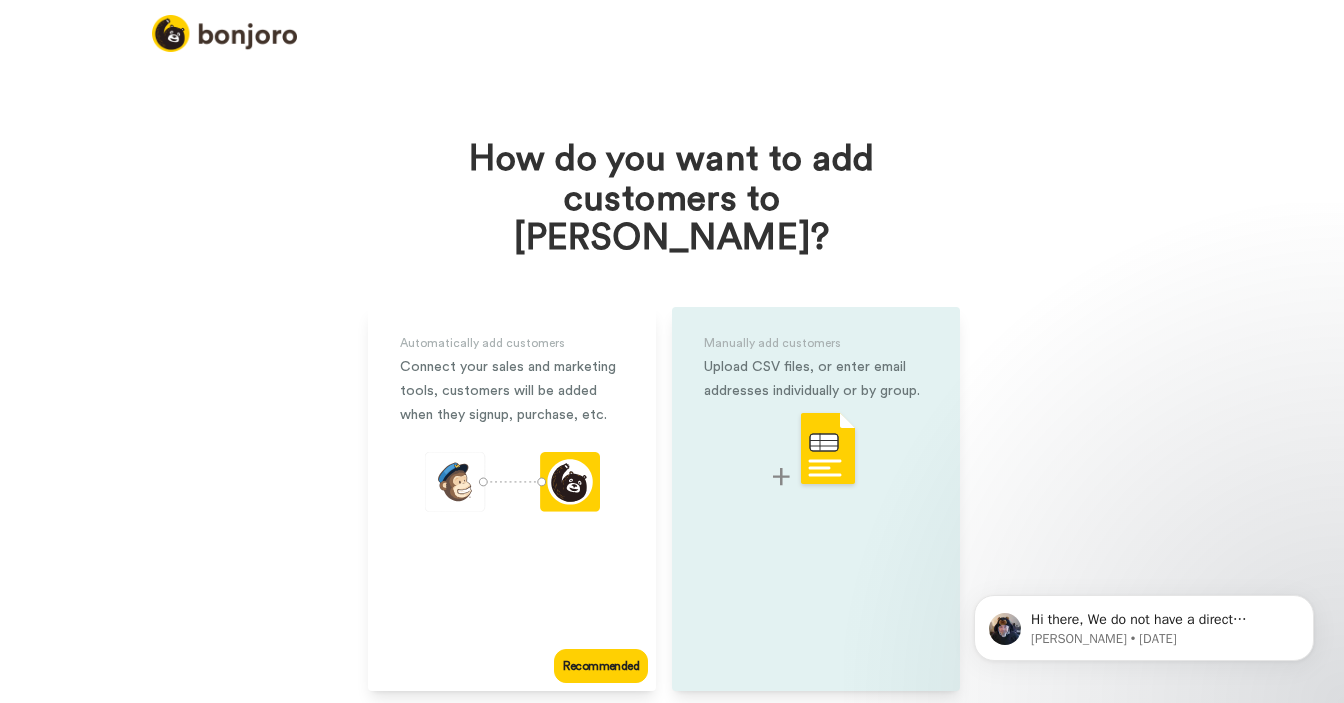 click at bounding box center [816, 450] 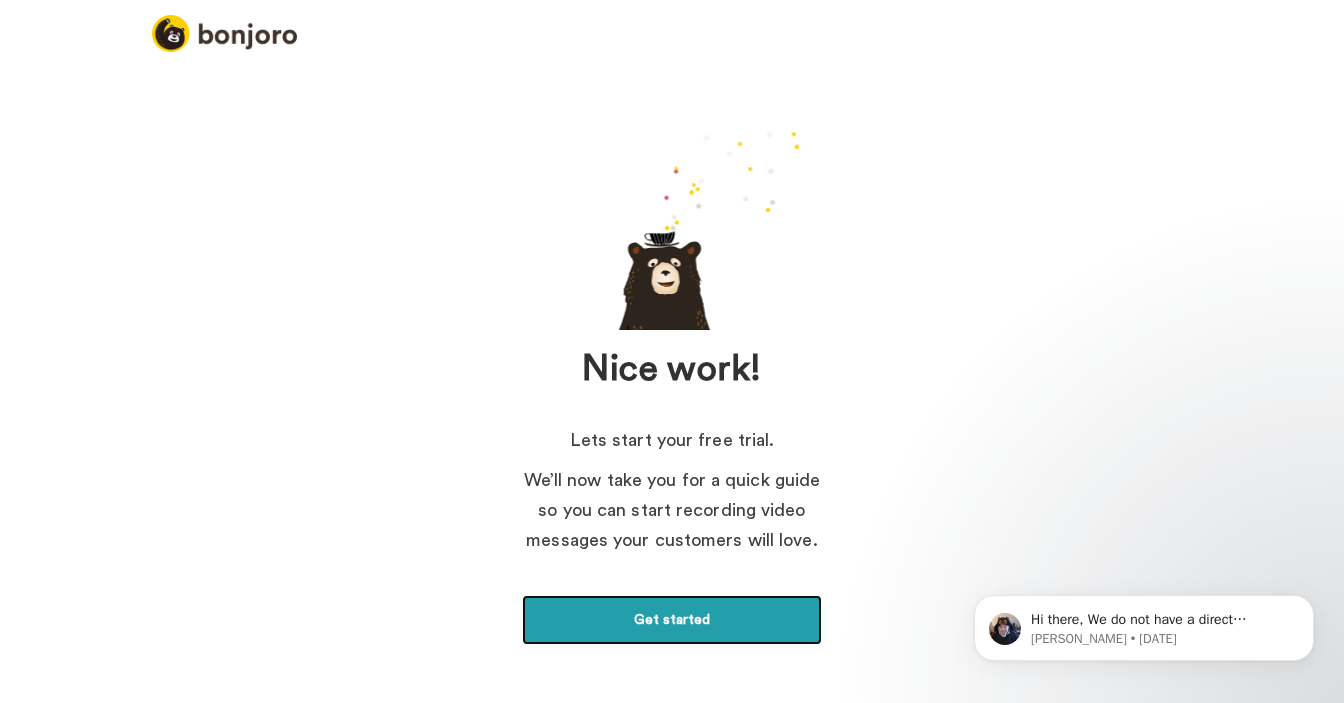 click on "Get started" at bounding box center [672, 620] 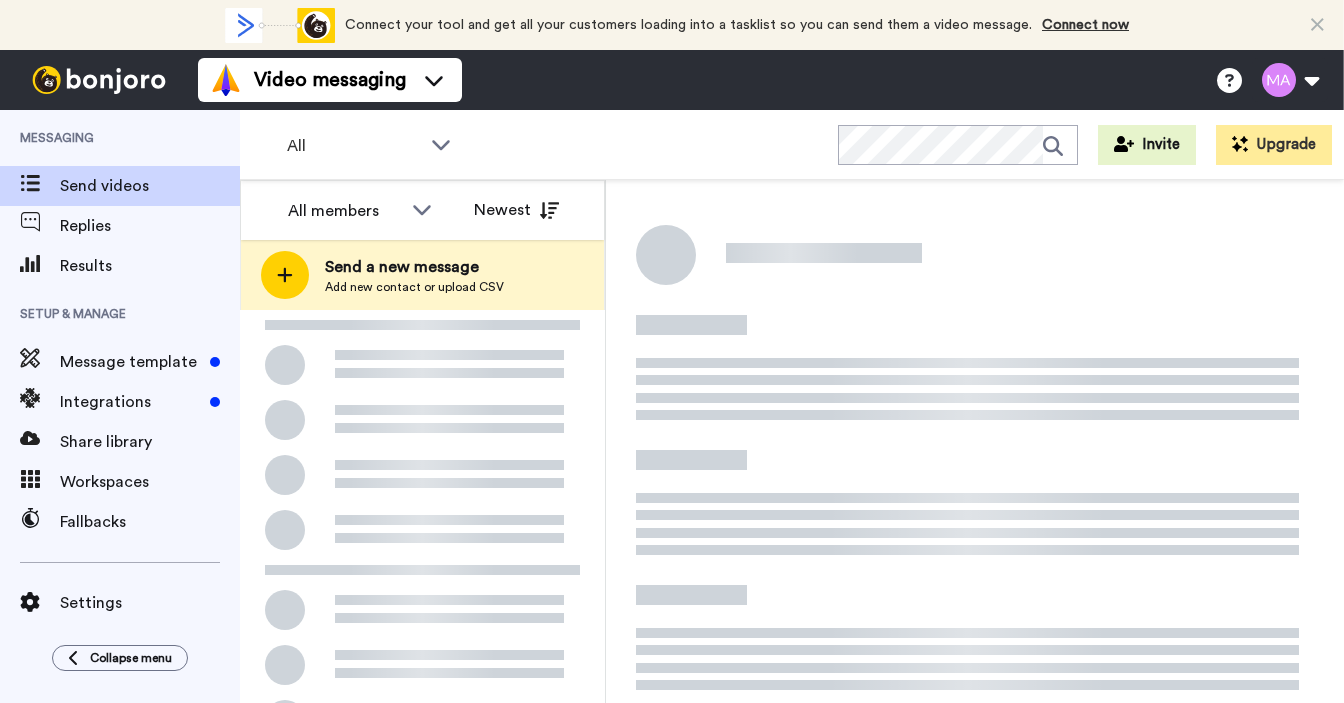scroll, scrollTop: 0, scrollLeft: 0, axis: both 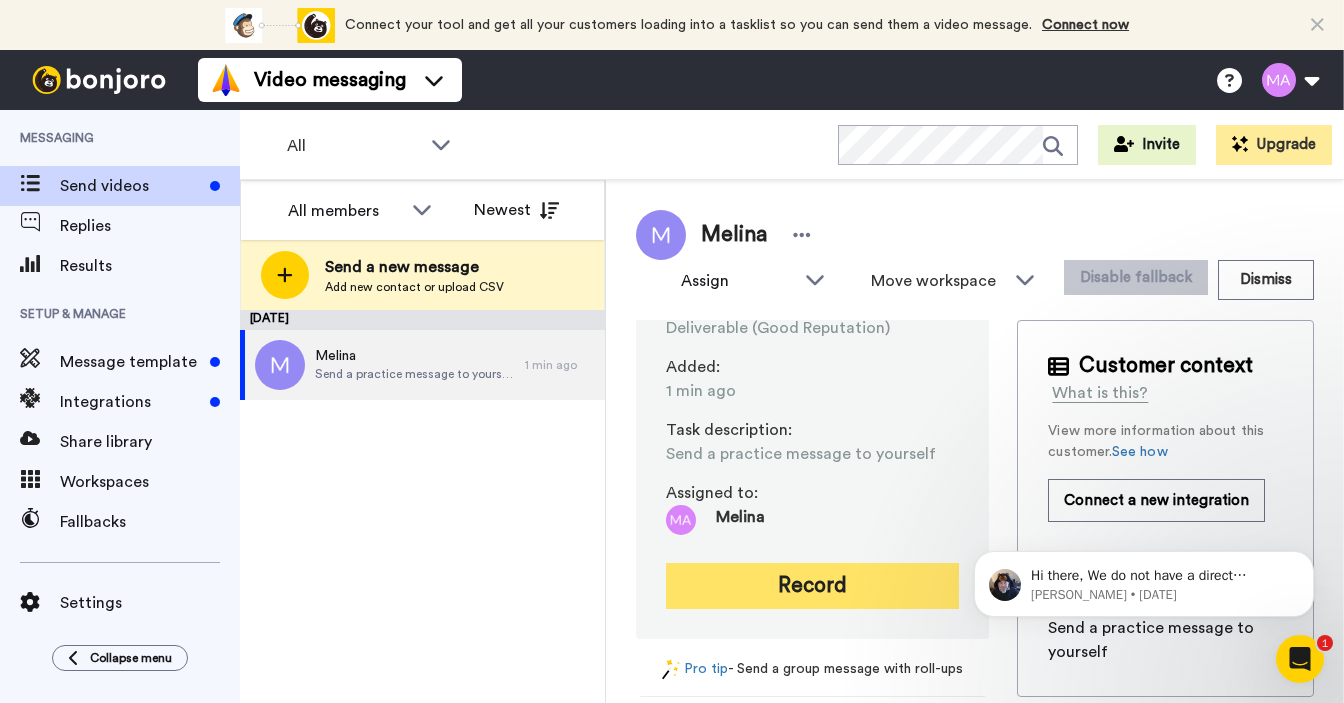 click on "Record" at bounding box center [812, 586] 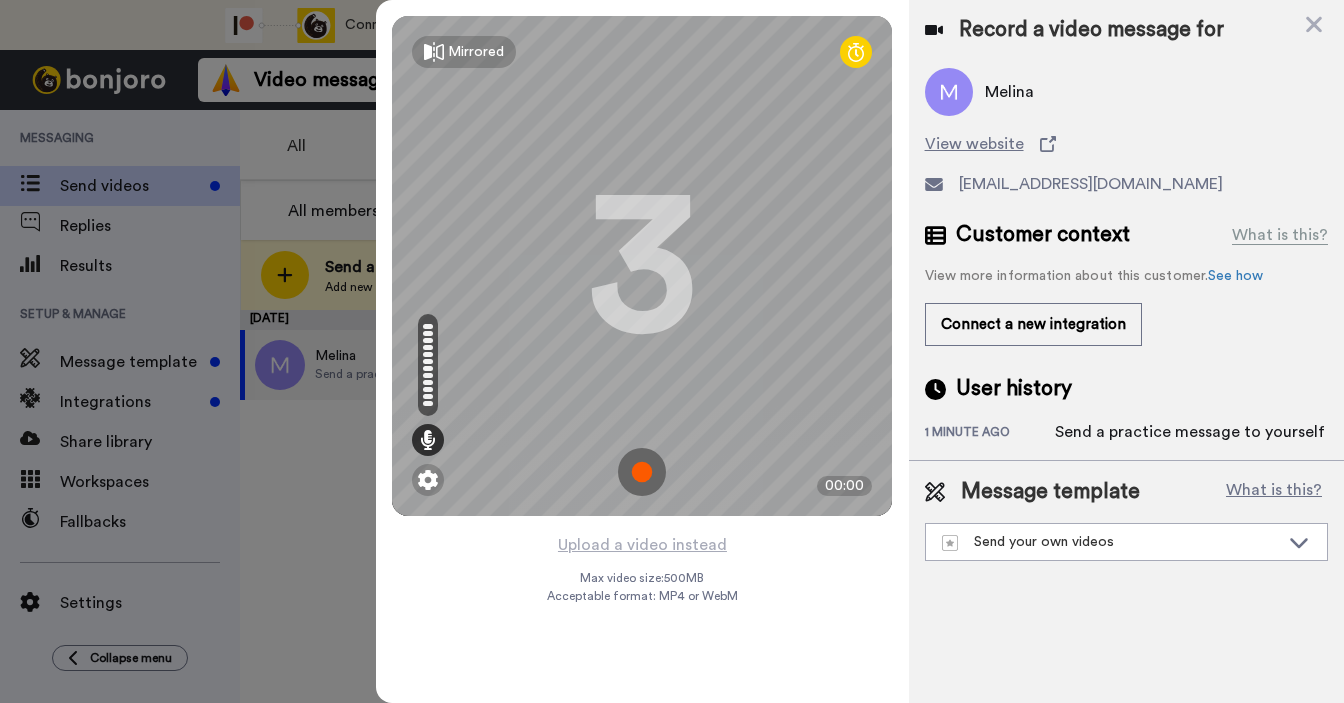 click at bounding box center [642, 472] 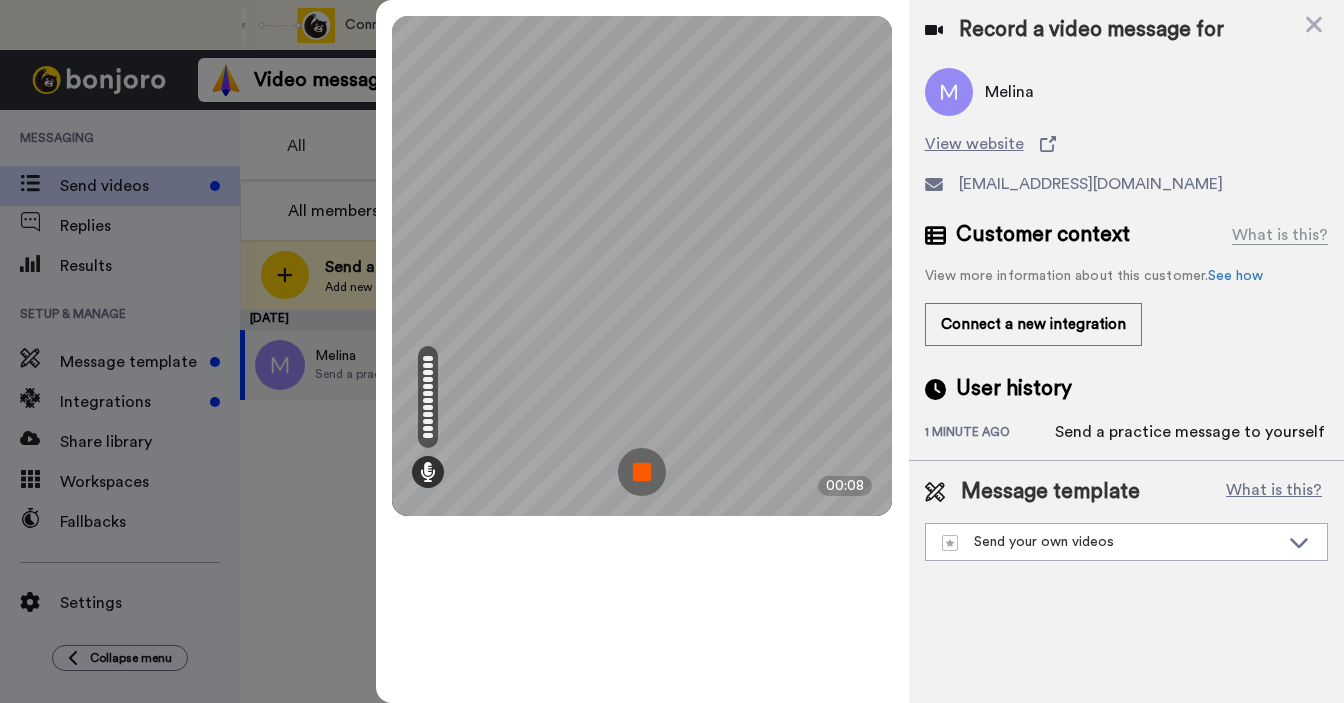 click at bounding box center [642, 472] 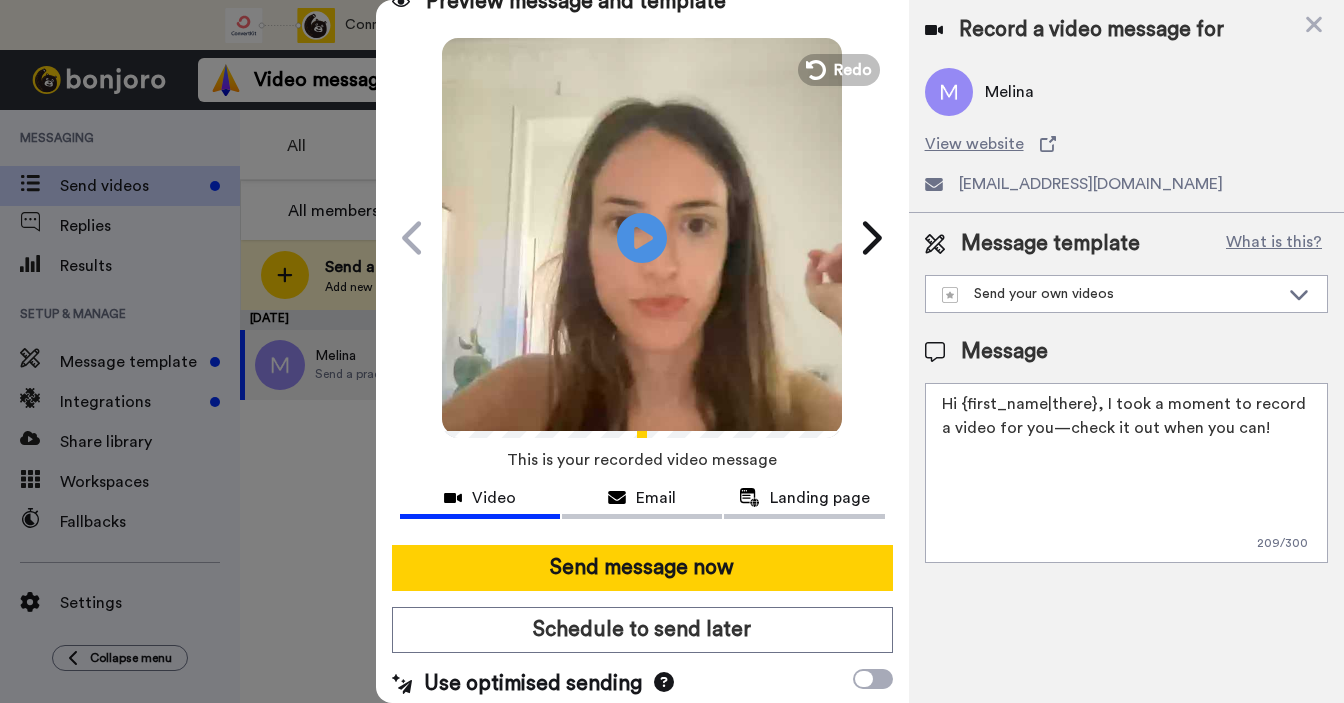 scroll, scrollTop: 41, scrollLeft: 0, axis: vertical 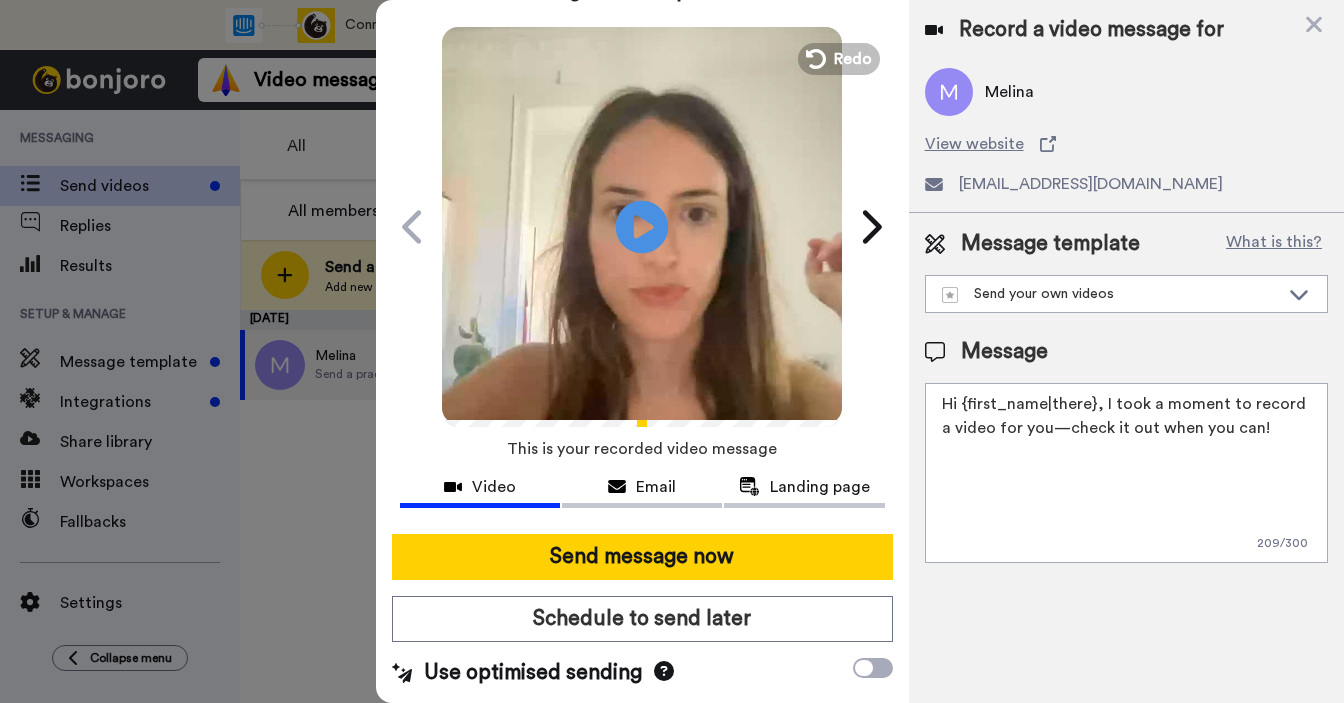 click on "Play/Pause" 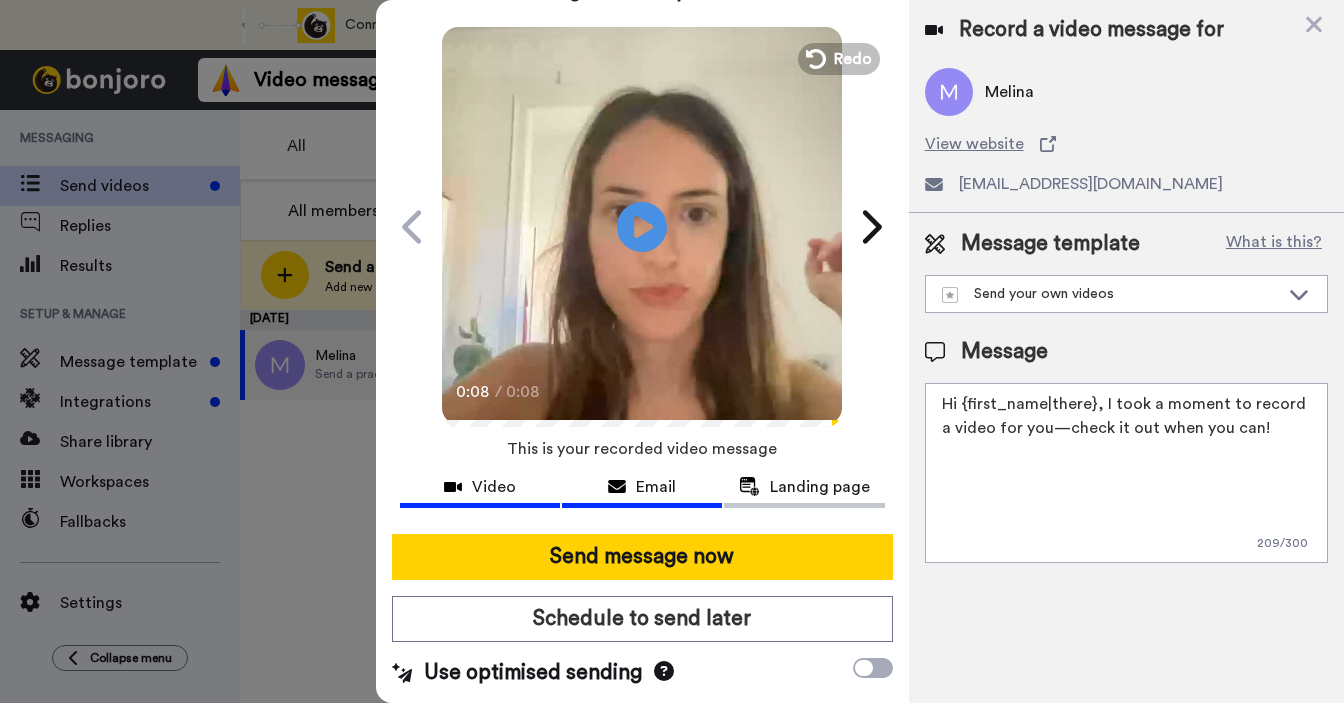 click on "Email" at bounding box center (642, 489) 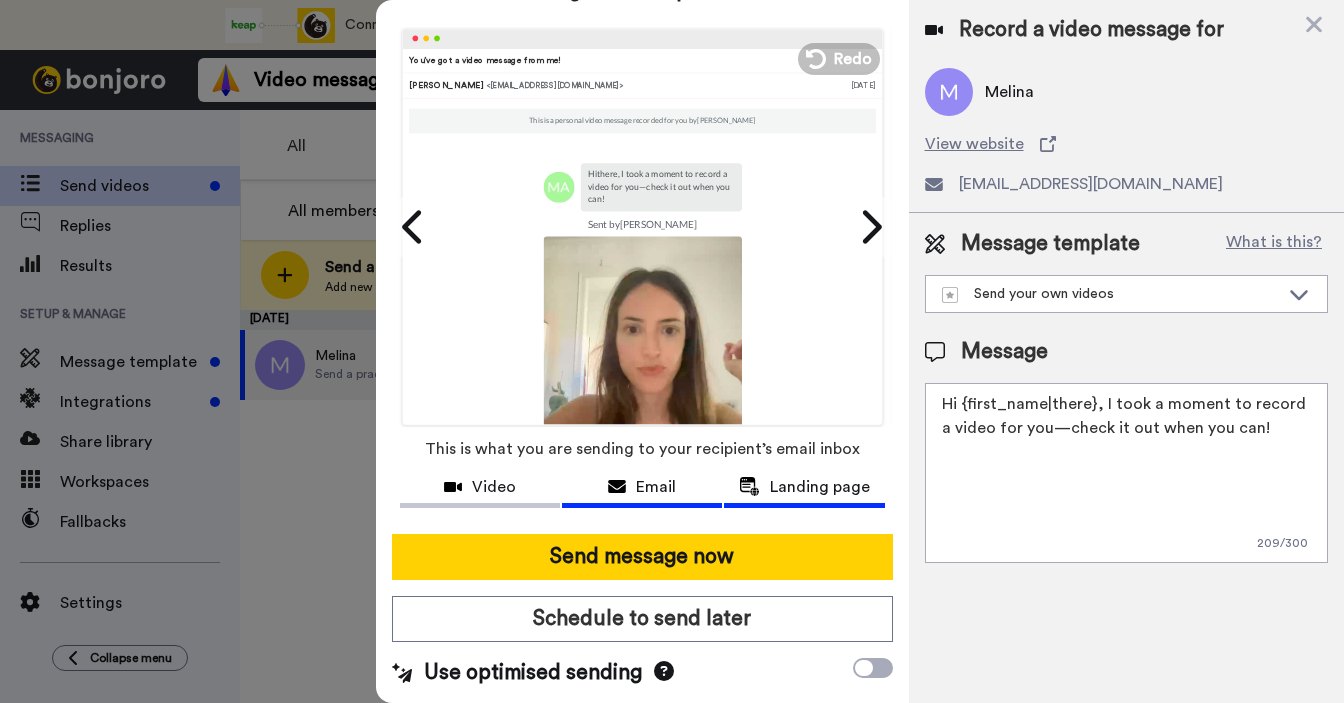 click on "Landing page" at bounding box center (804, 487) 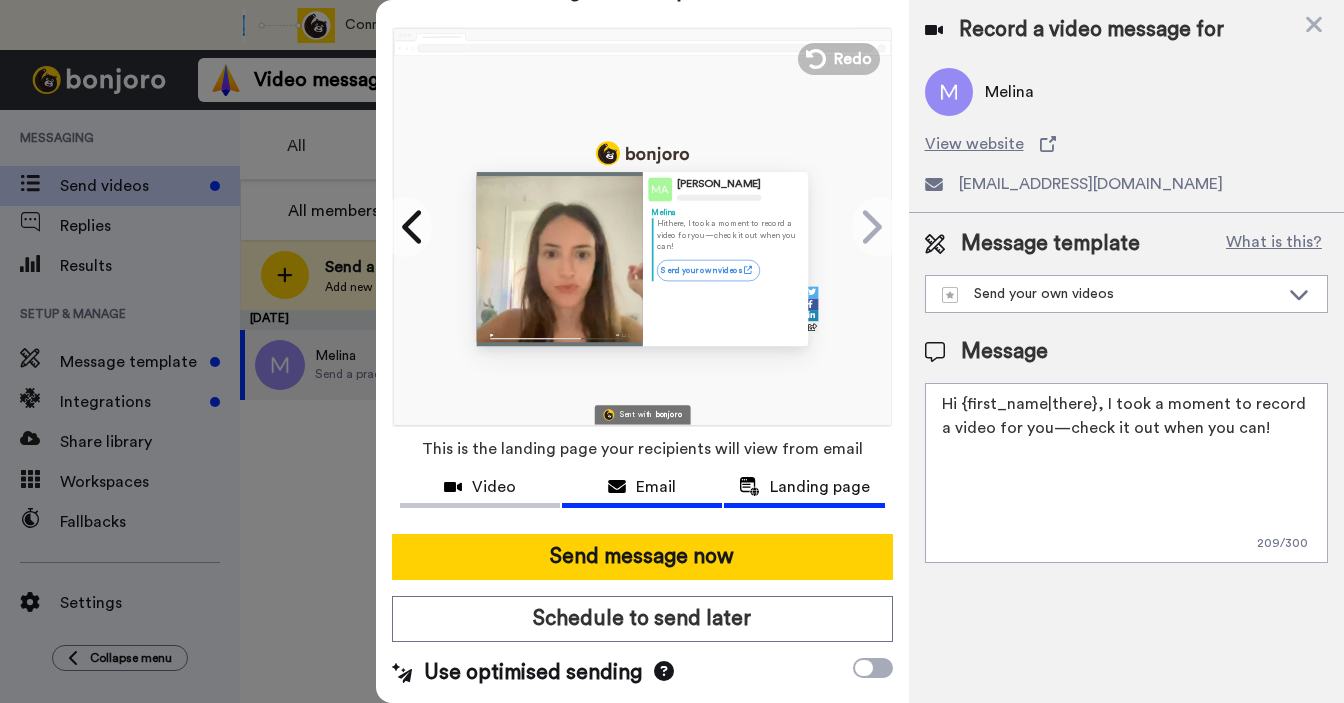 click on "Email" at bounding box center [642, 487] 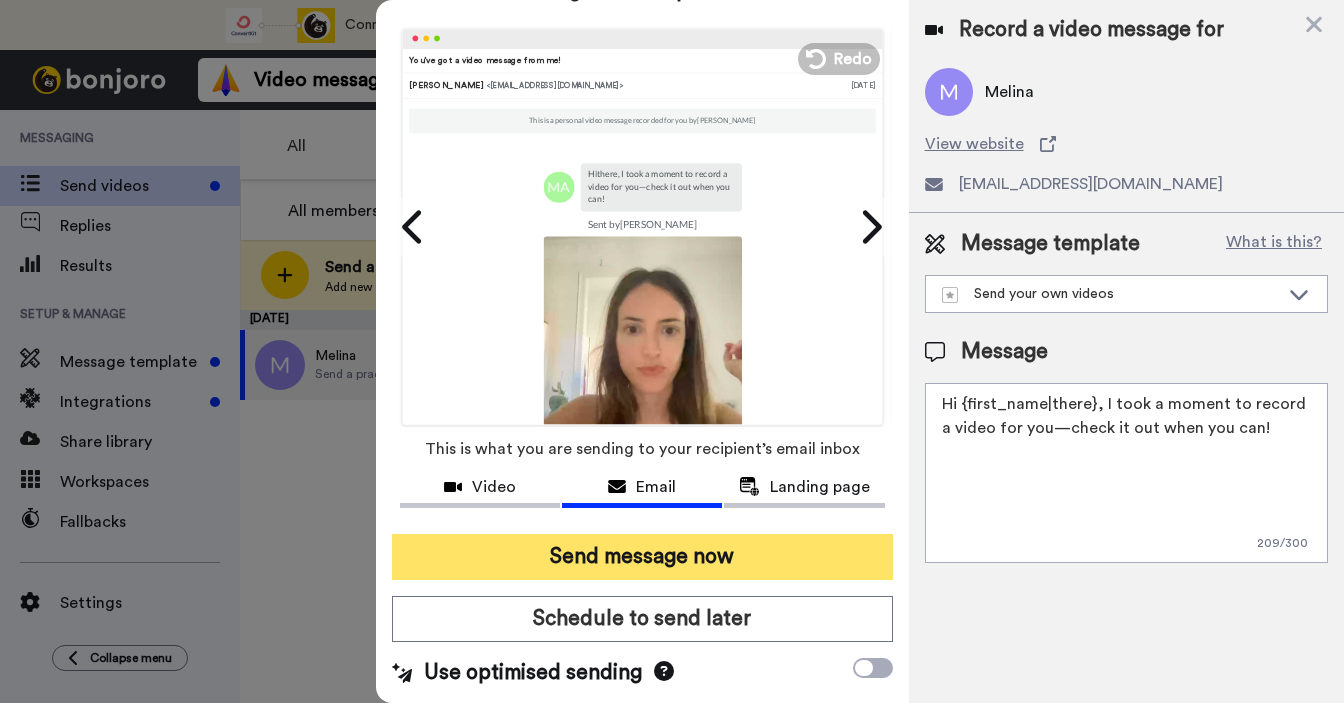 click on "Send message now" at bounding box center [642, 557] 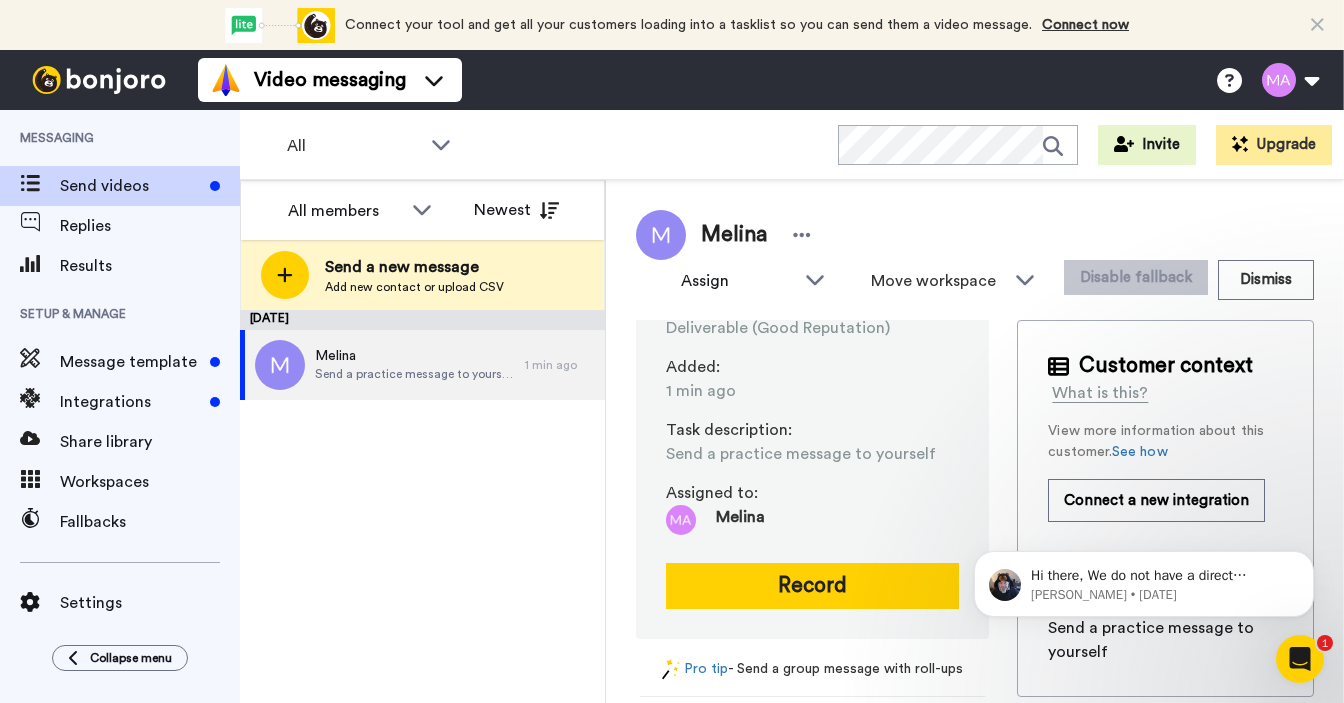 scroll, scrollTop: 0, scrollLeft: 0, axis: both 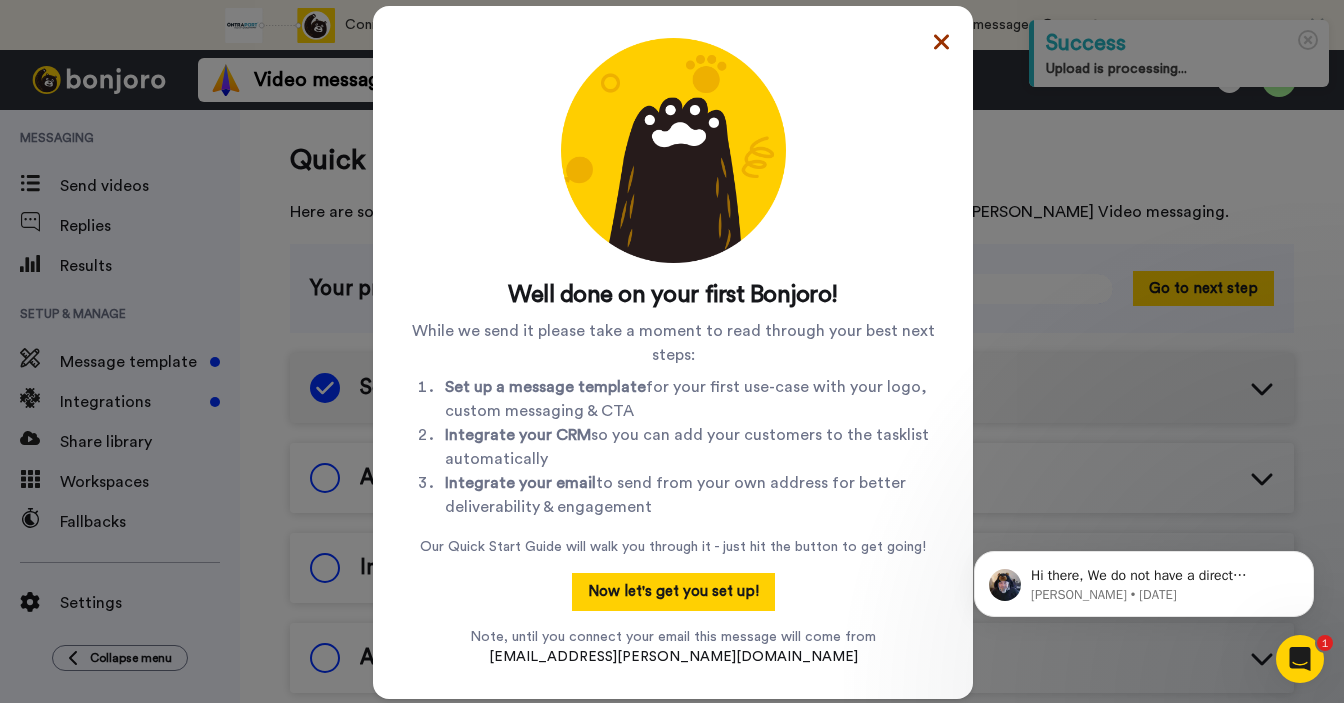 click 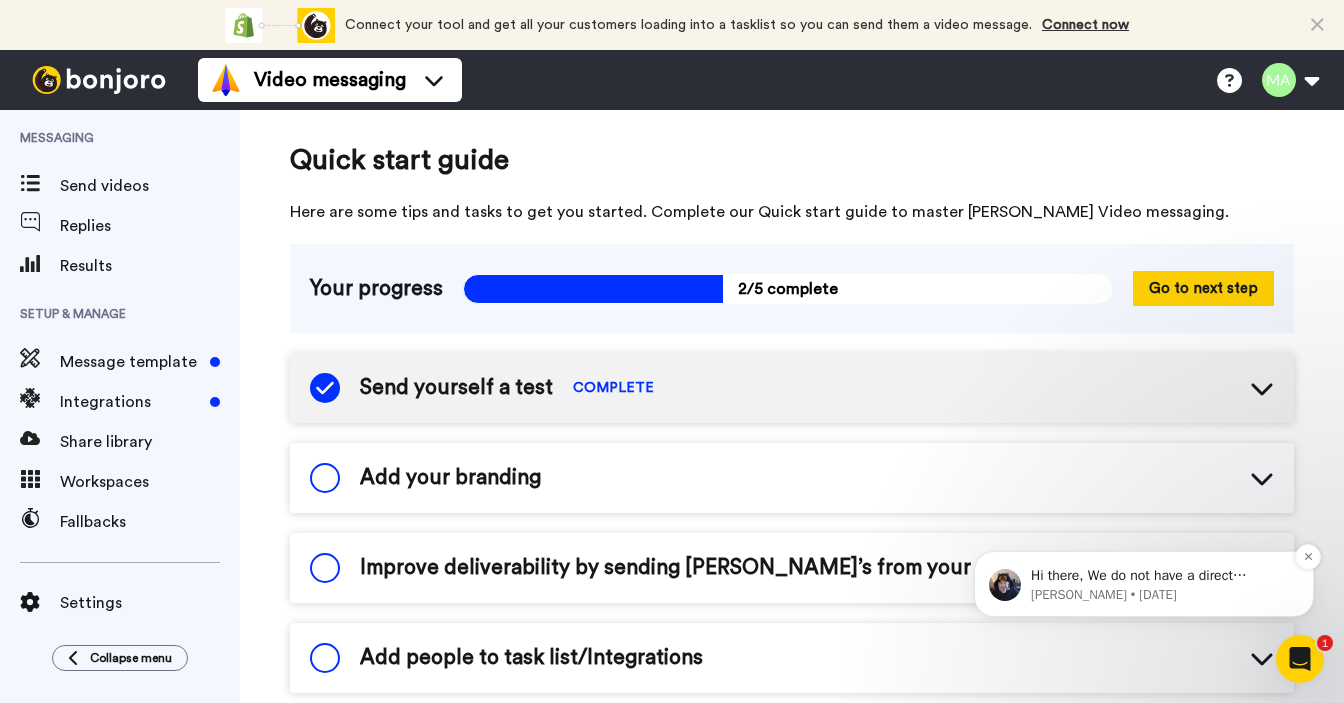 click on "Hi there, We do not have a direct integration with Kajabi or Stripe. You can use Zapier as a go-between." at bounding box center (1160, 576) 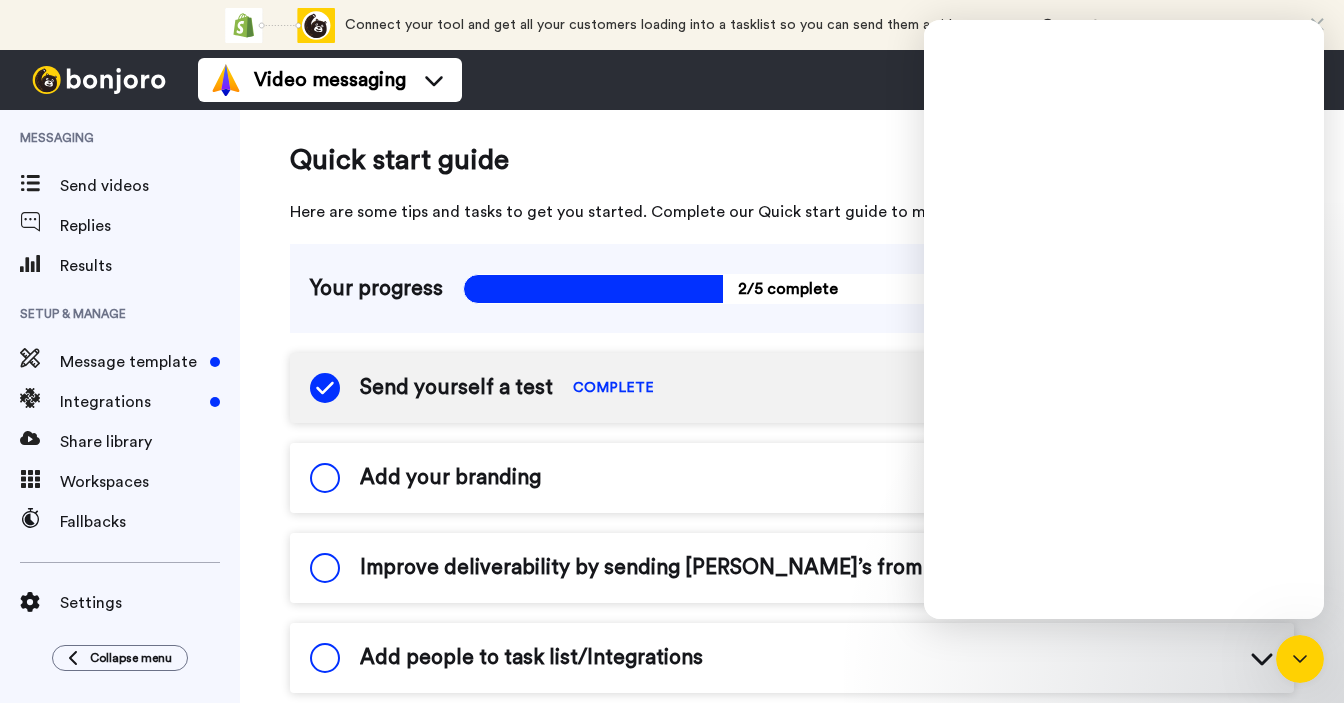 scroll, scrollTop: 0, scrollLeft: 0, axis: both 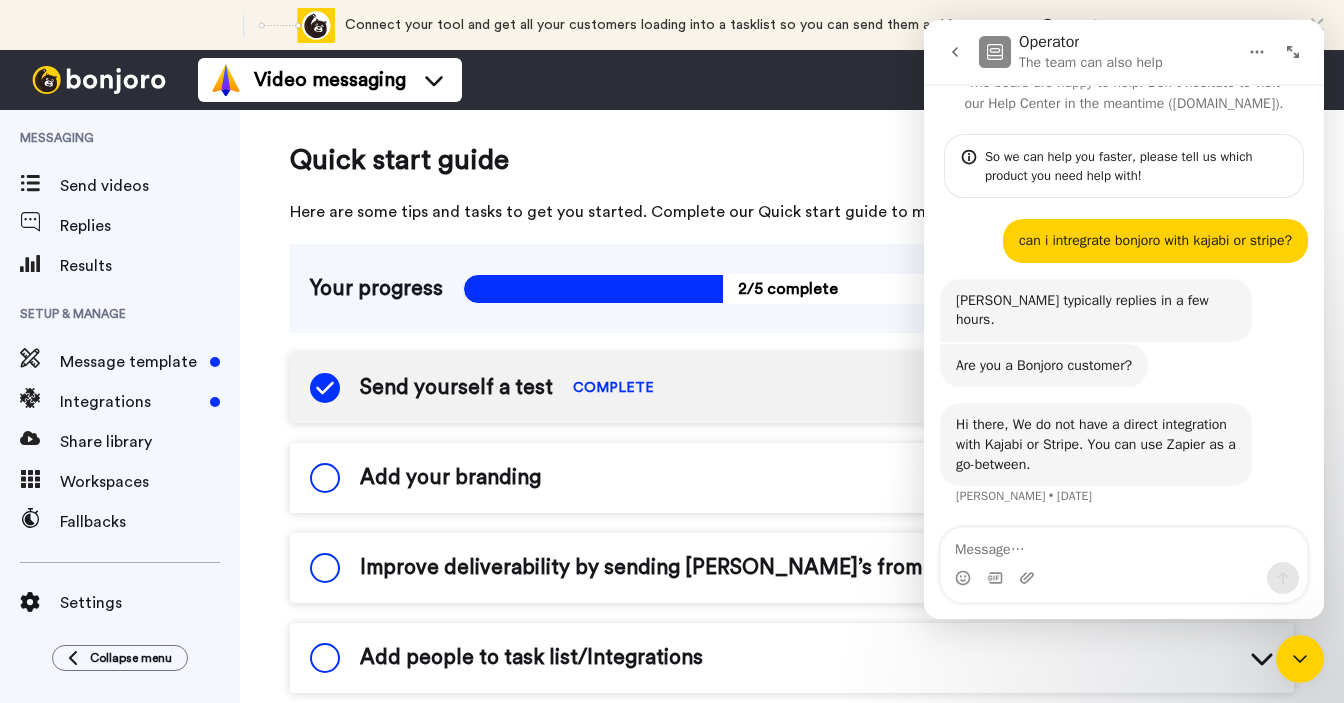 click 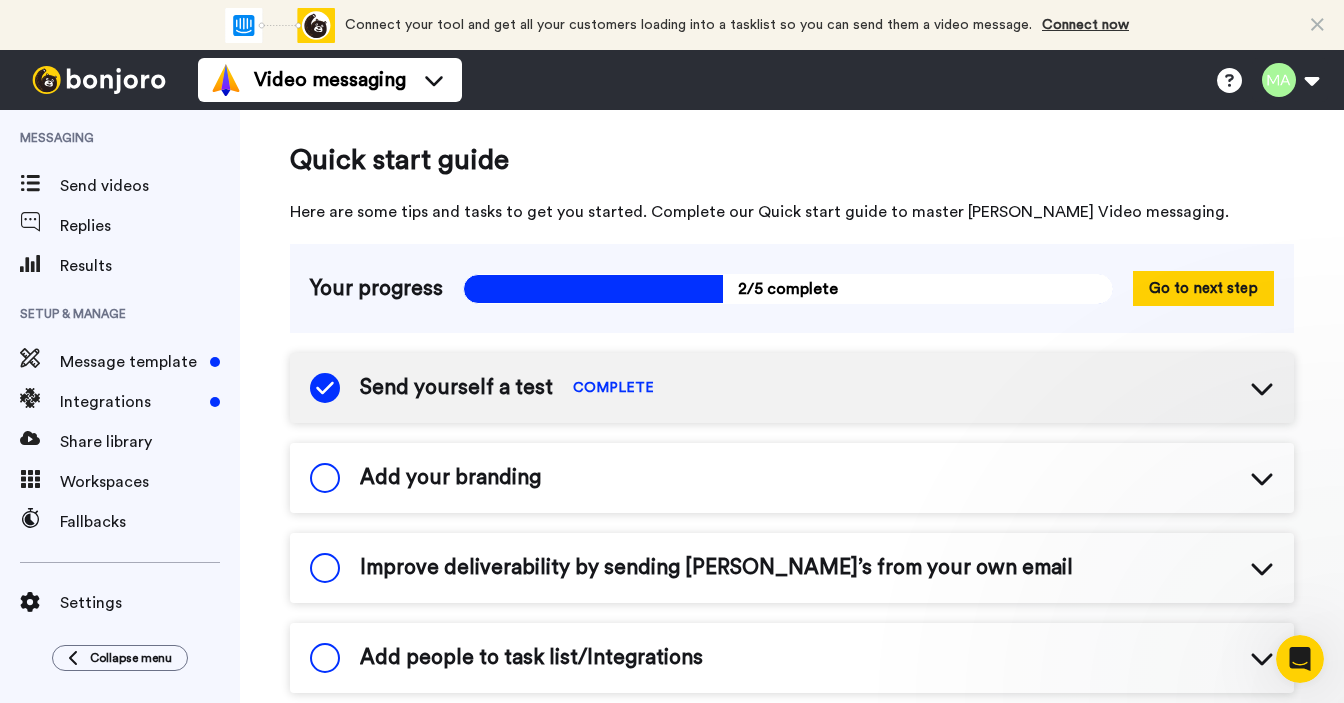 scroll, scrollTop: 0, scrollLeft: 0, axis: both 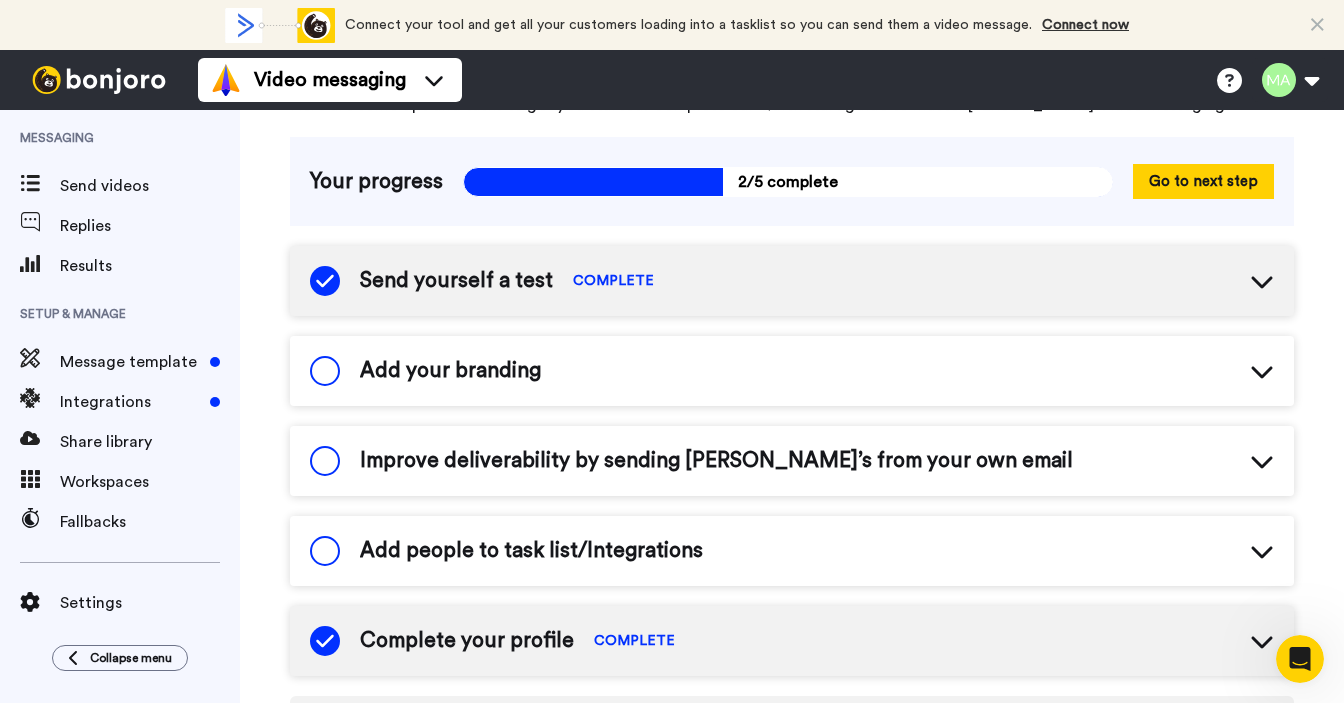 click on "Send yourself a test COMPLETE" at bounding box center (792, 281) 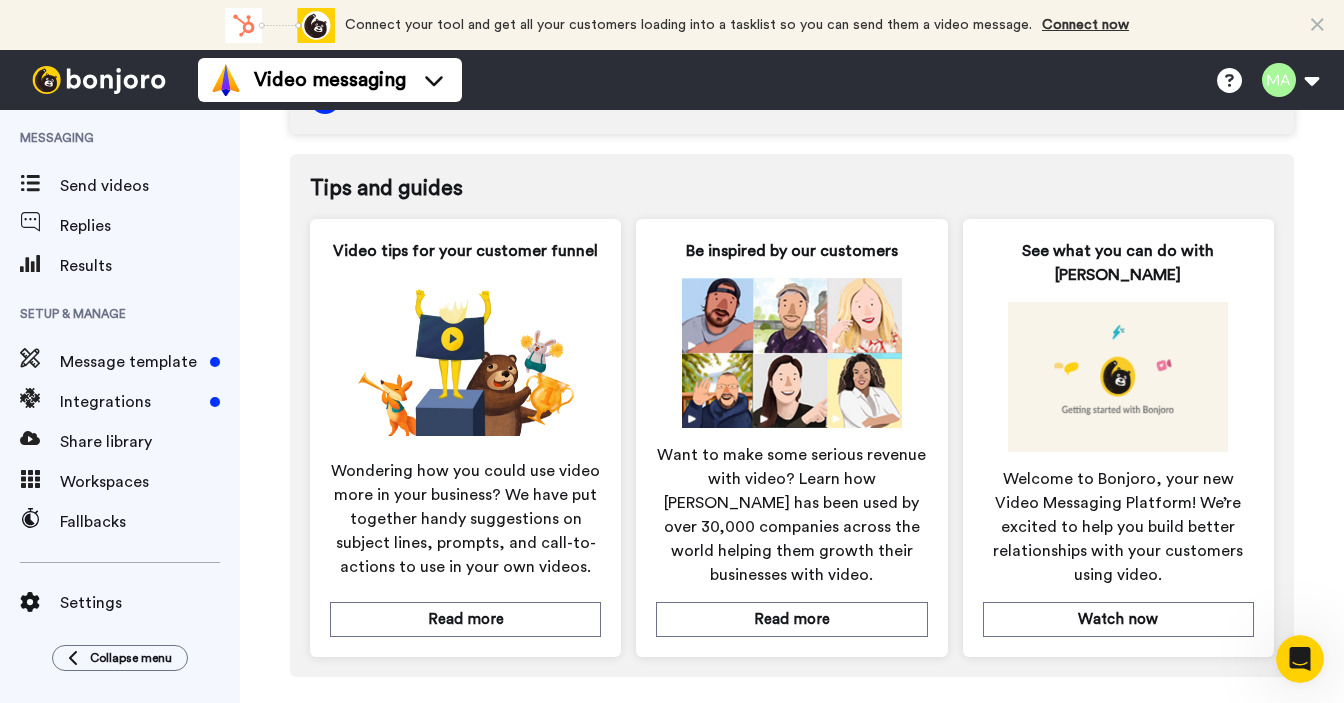 scroll, scrollTop: 935, scrollLeft: 0, axis: vertical 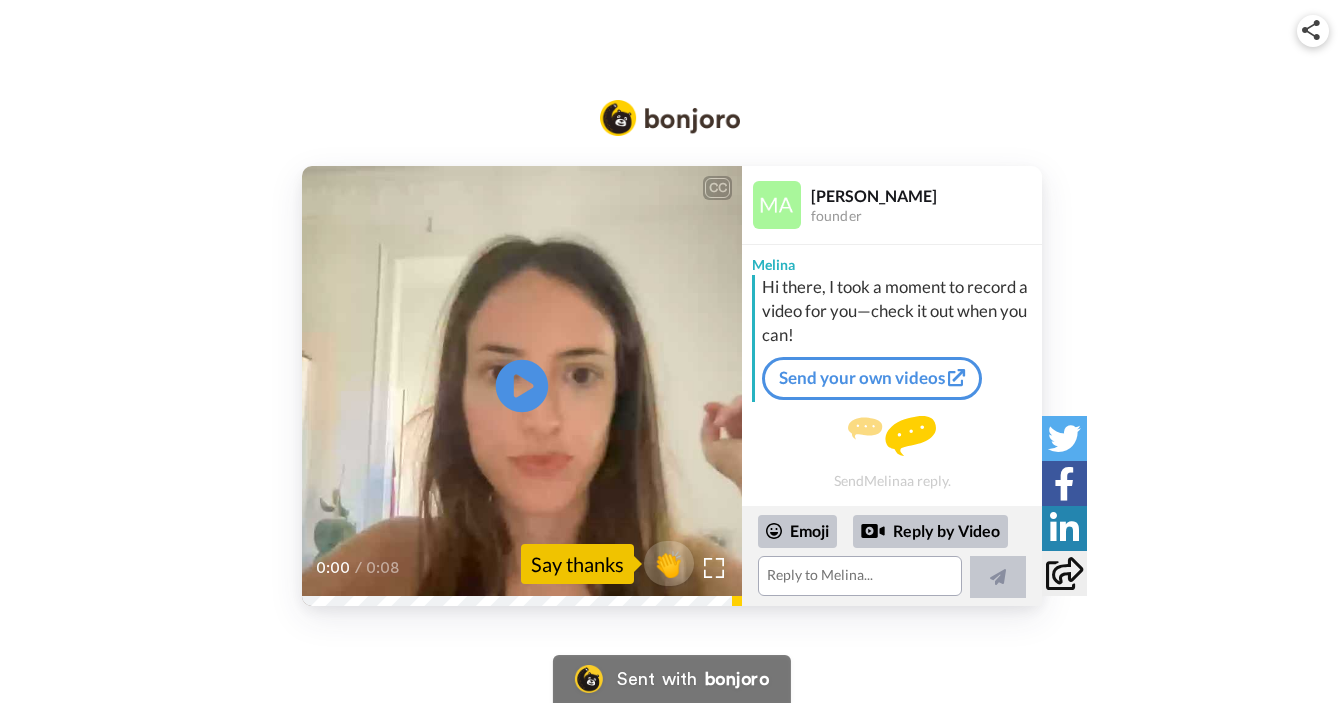 click 